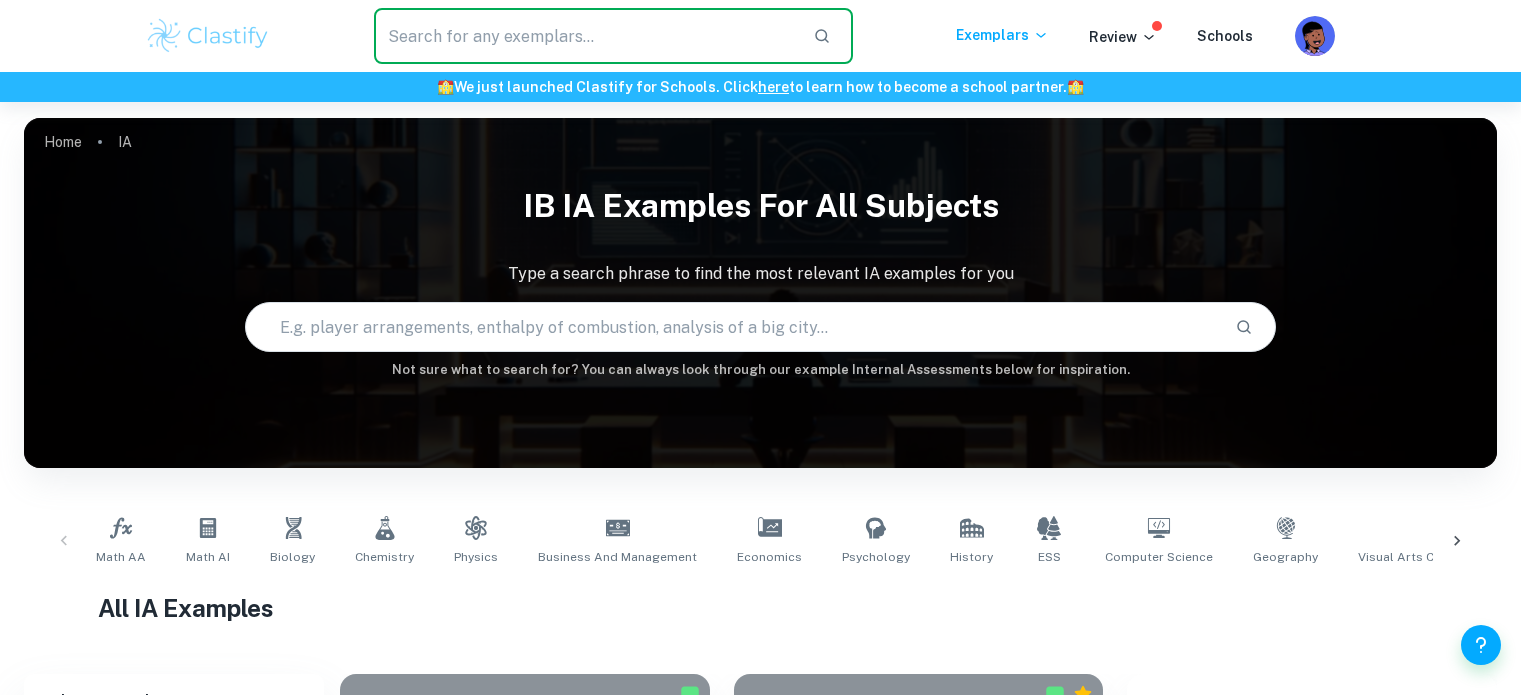 click at bounding box center [585, 36] 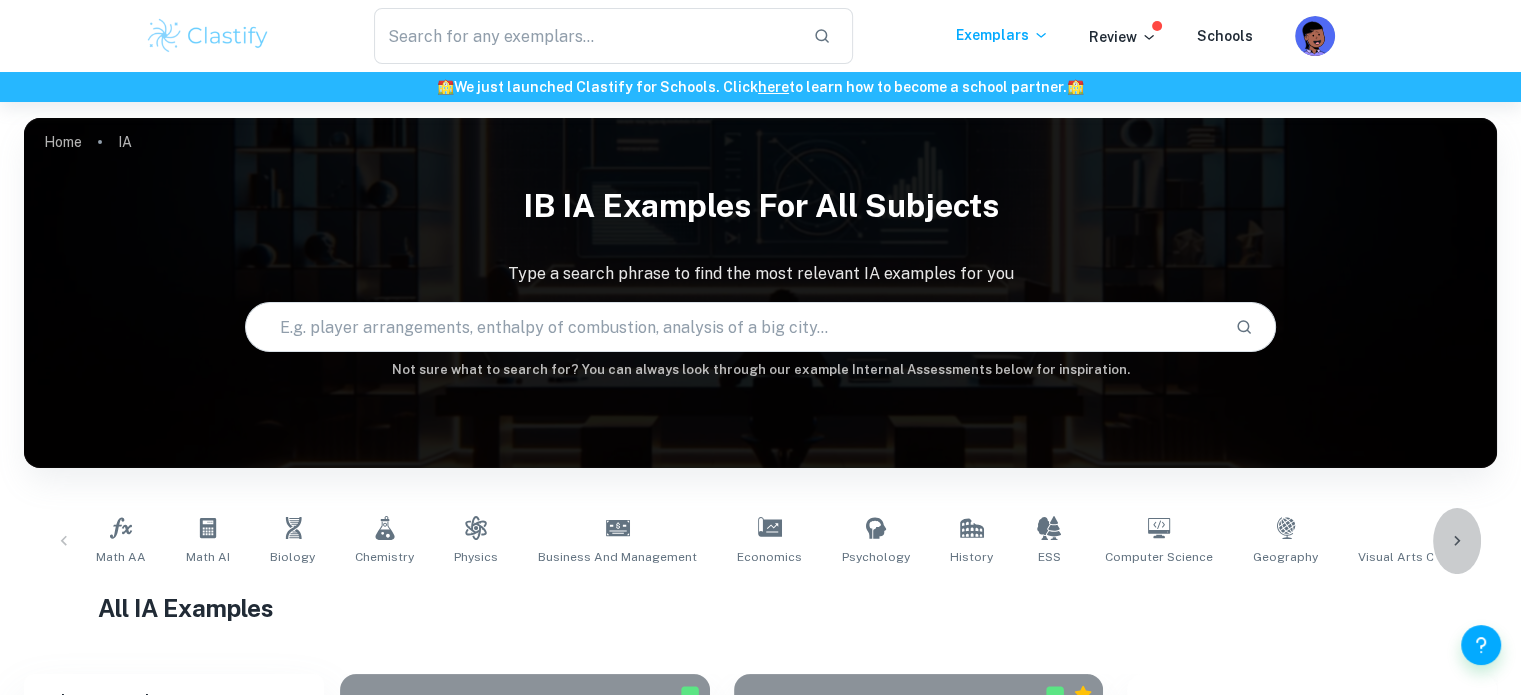 click at bounding box center [1457, 541] 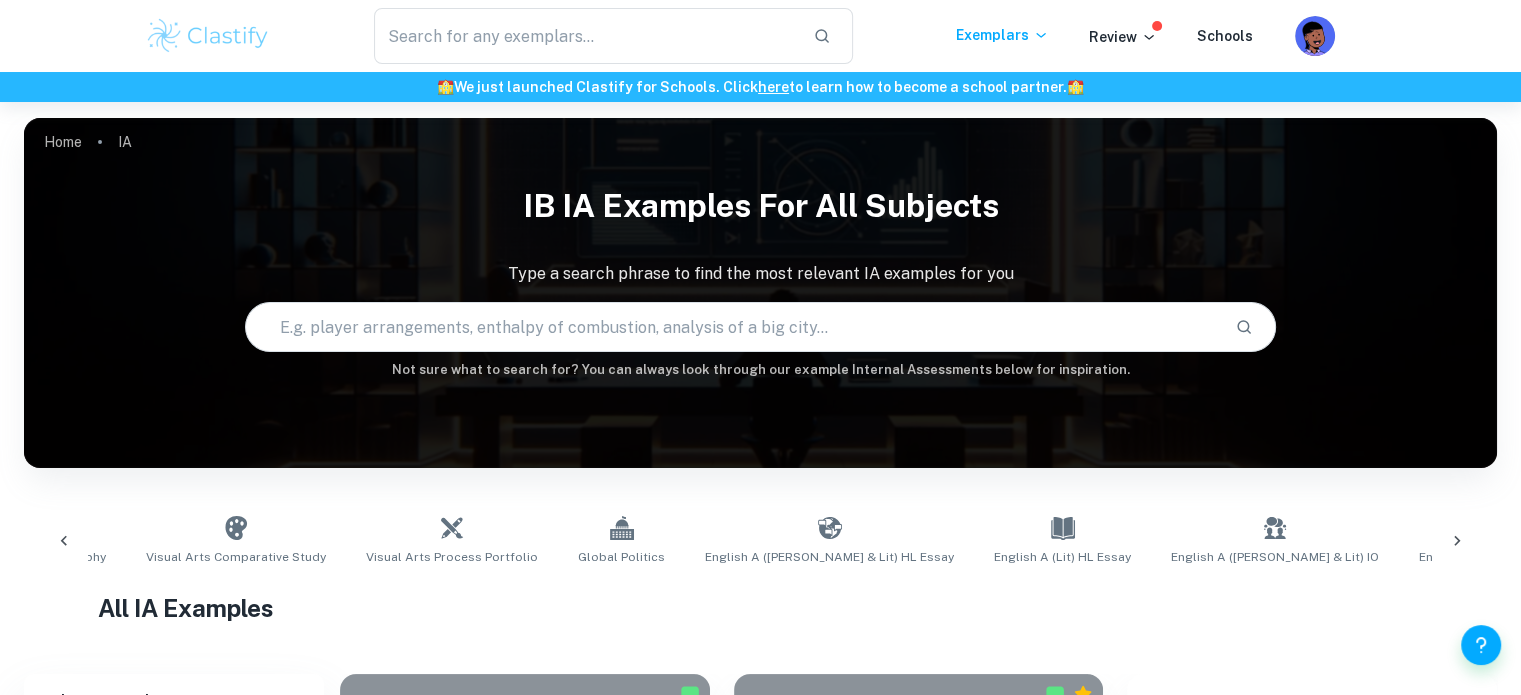 scroll, scrollTop: 0, scrollLeft: 1299, axis: horizontal 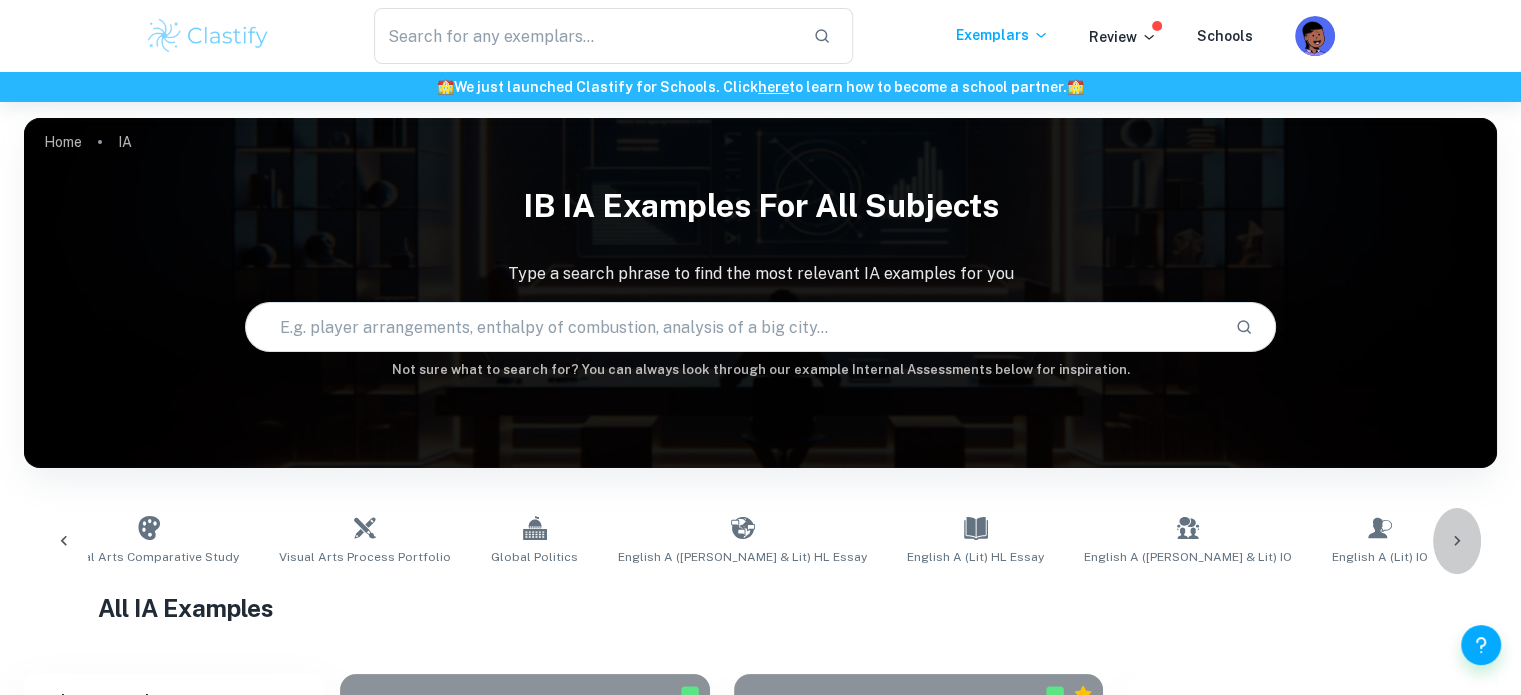click at bounding box center (1457, 541) 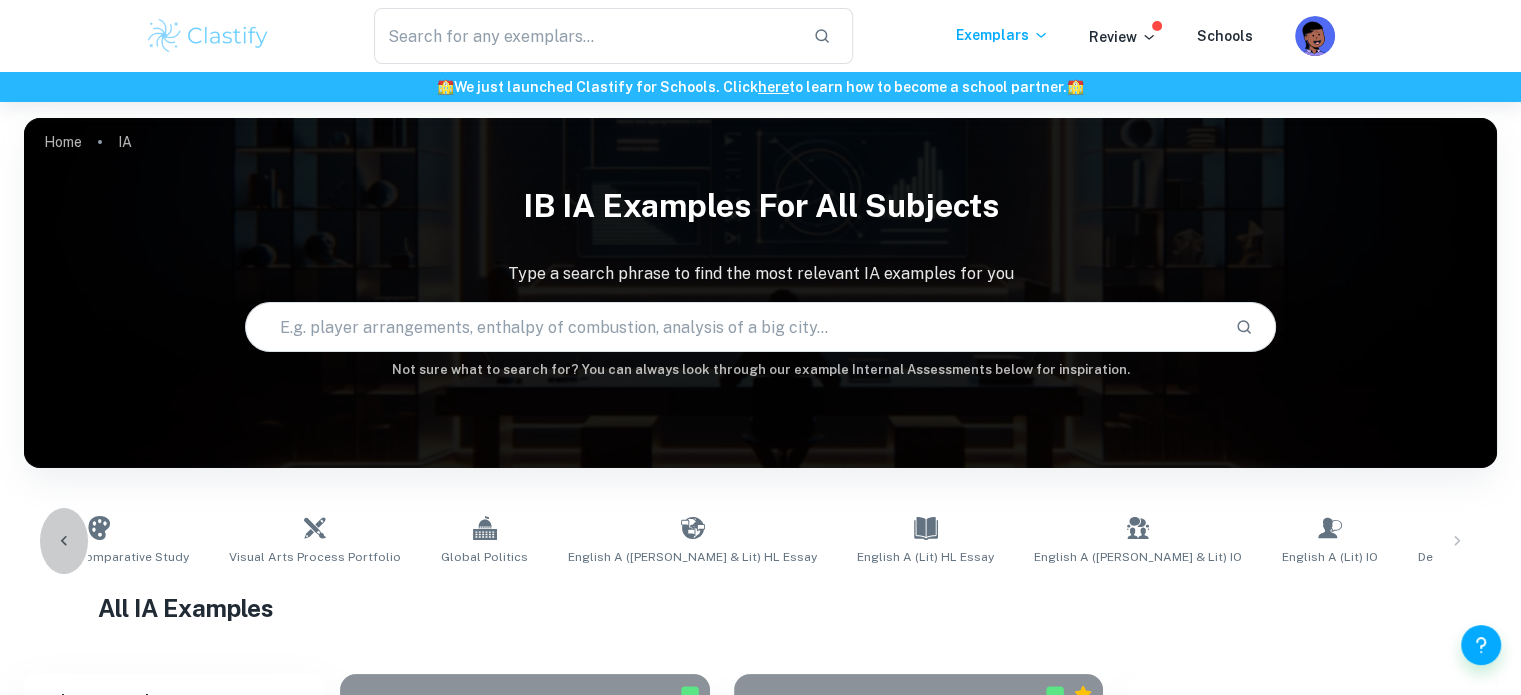 click at bounding box center (64, 541) 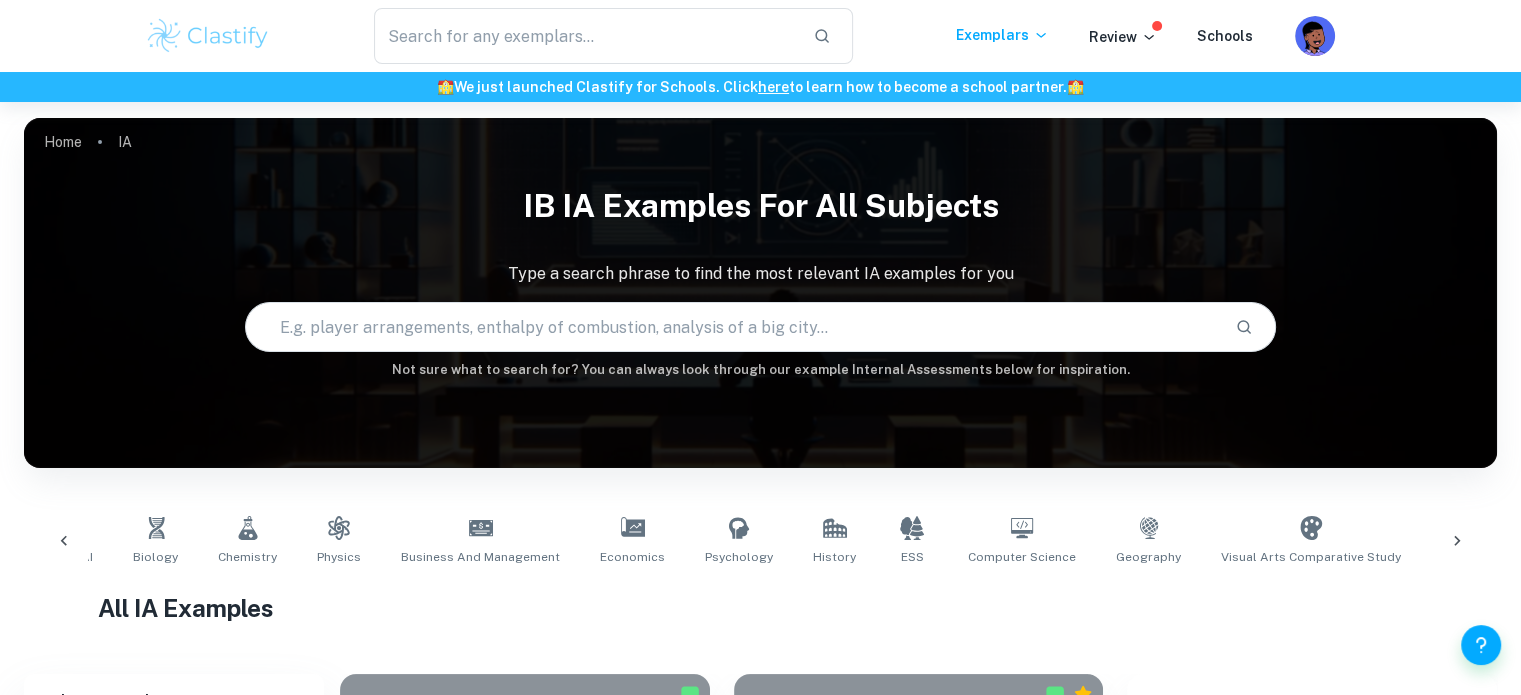 scroll, scrollTop: 0, scrollLeft: 50, axis: horizontal 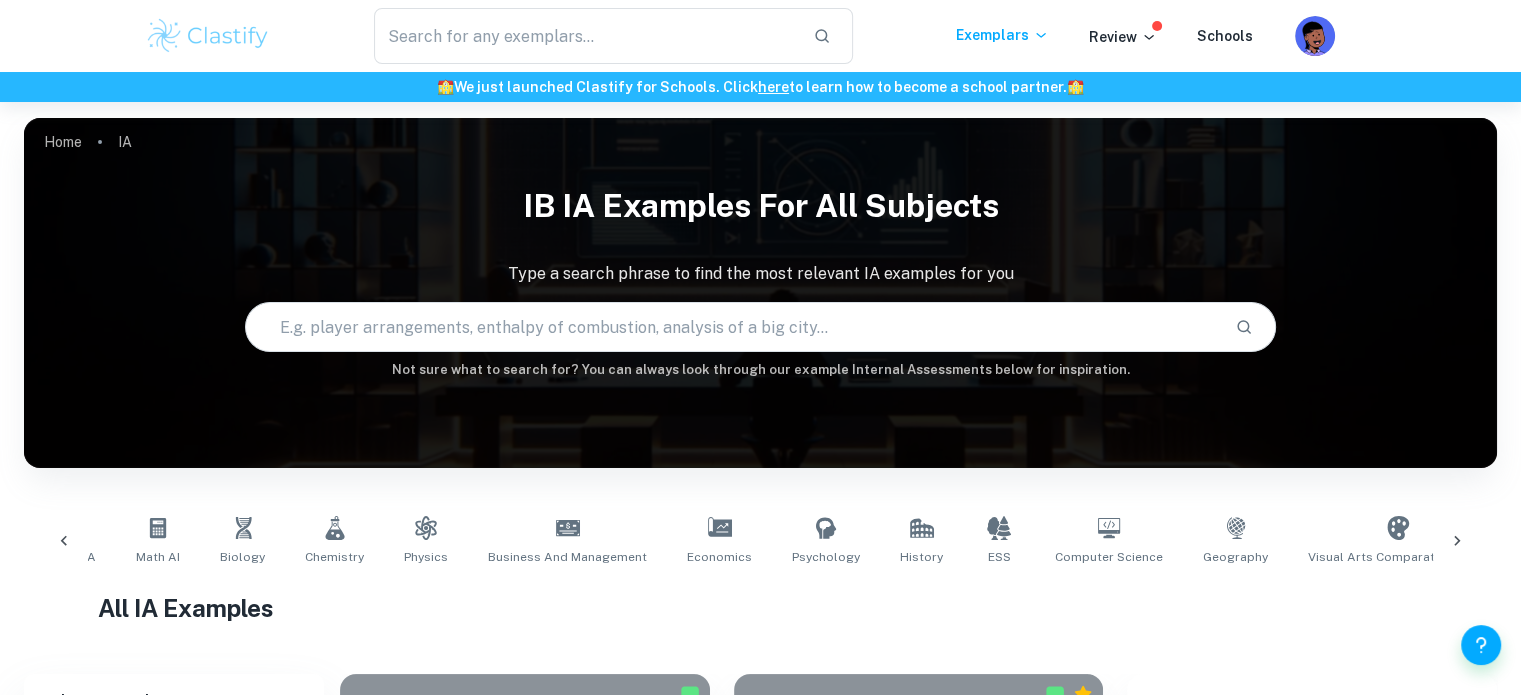 click at bounding box center (64, 541) 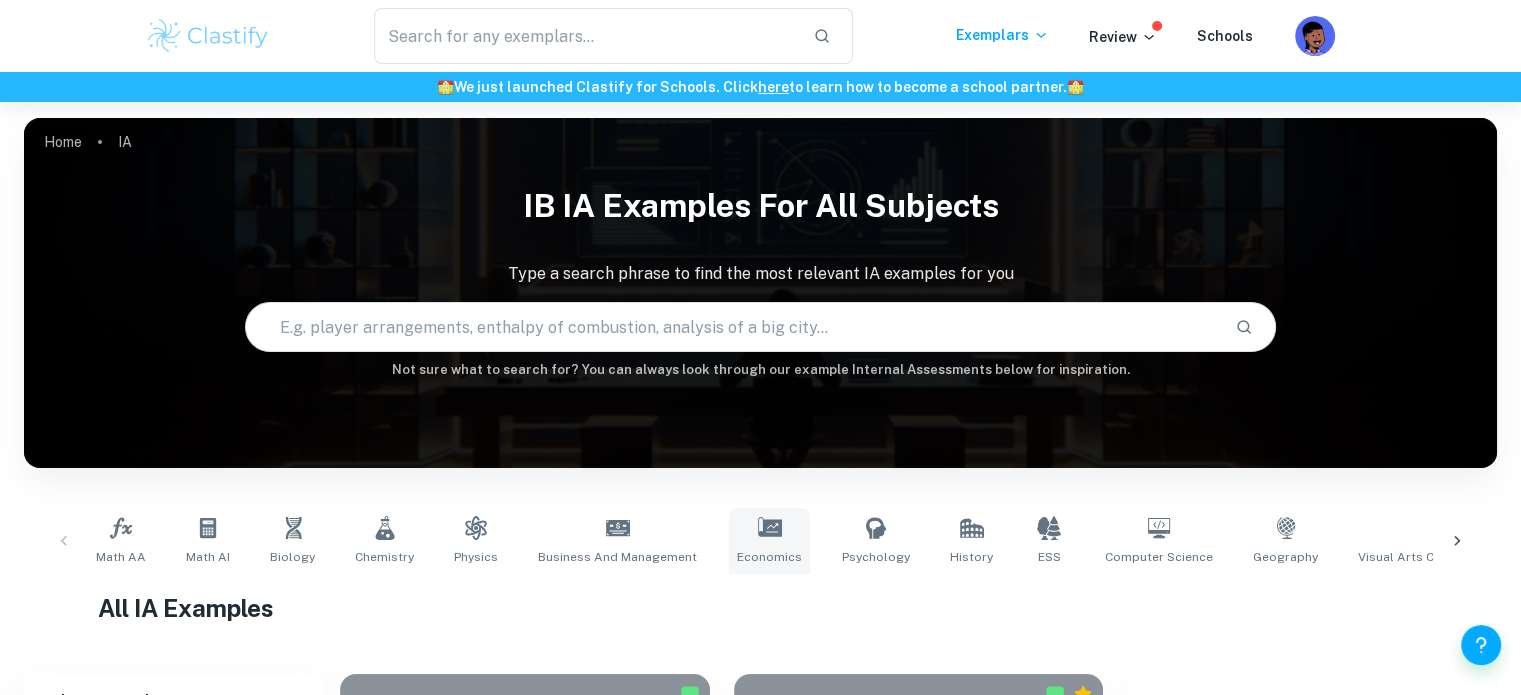 click 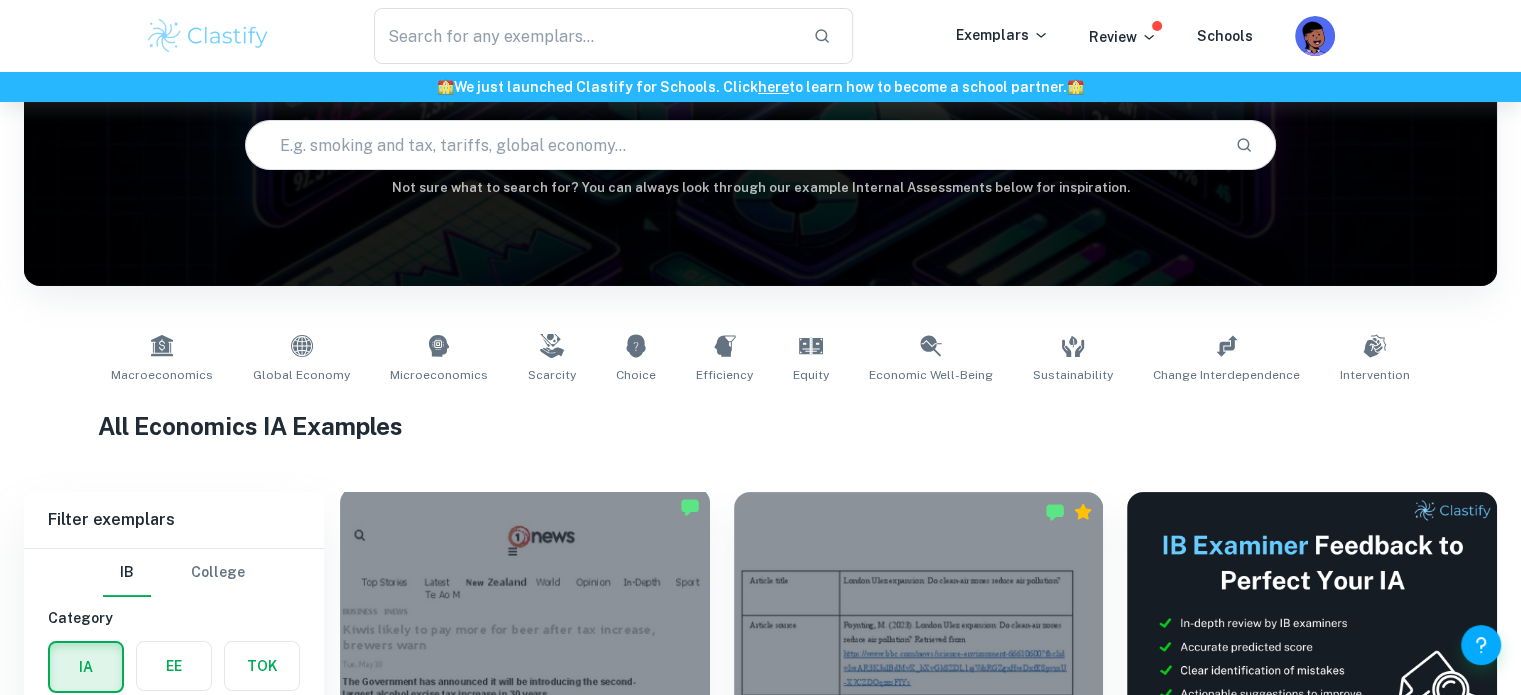 scroll, scrollTop: 180, scrollLeft: 0, axis: vertical 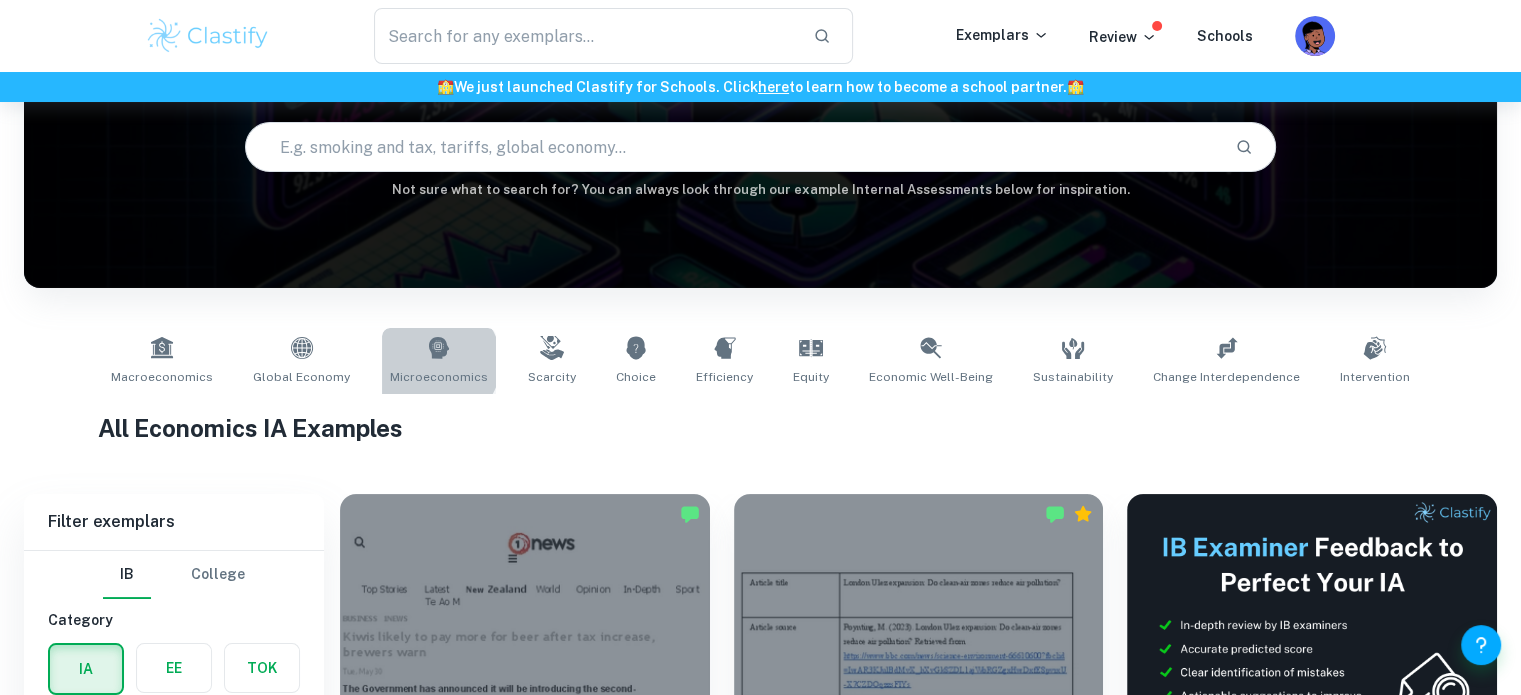 click on "Microeconomics" at bounding box center [439, 361] 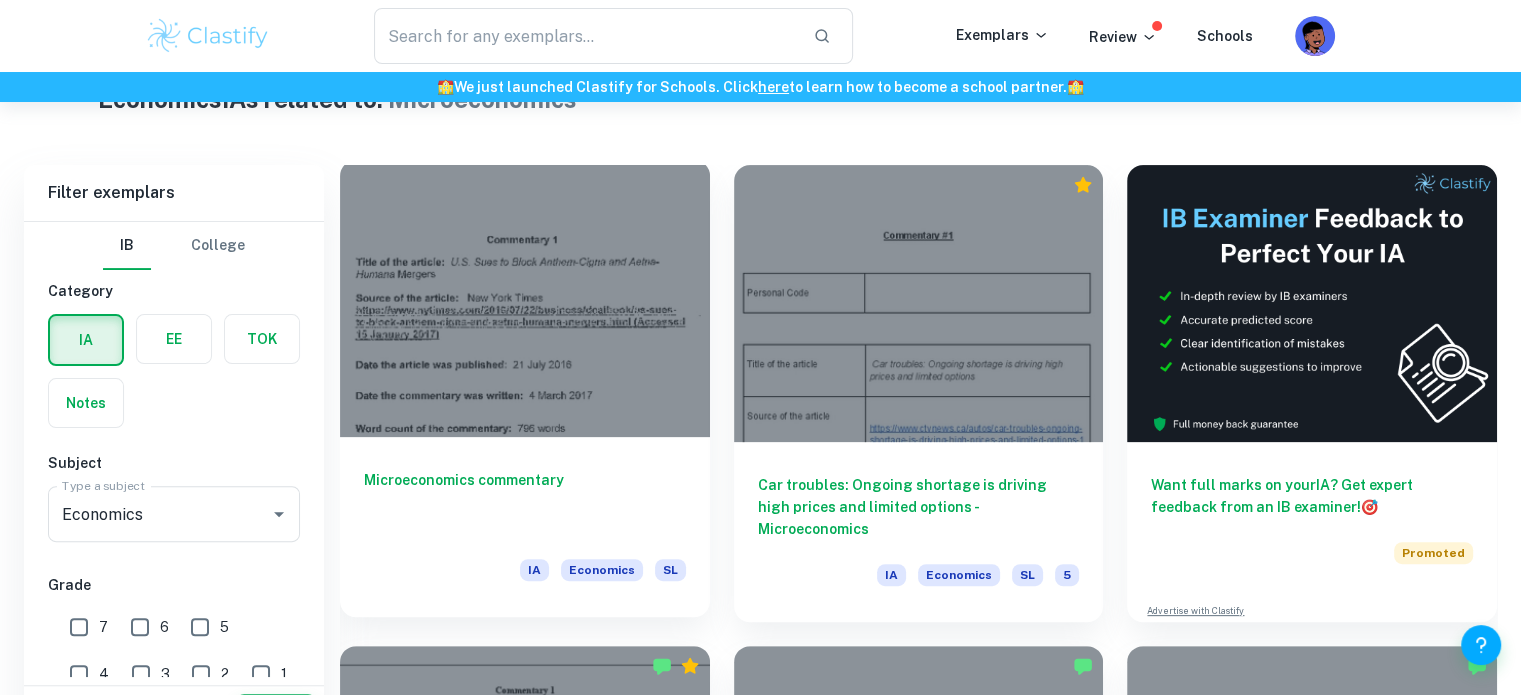 scroll, scrollTop: 1037, scrollLeft: 0, axis: vertical 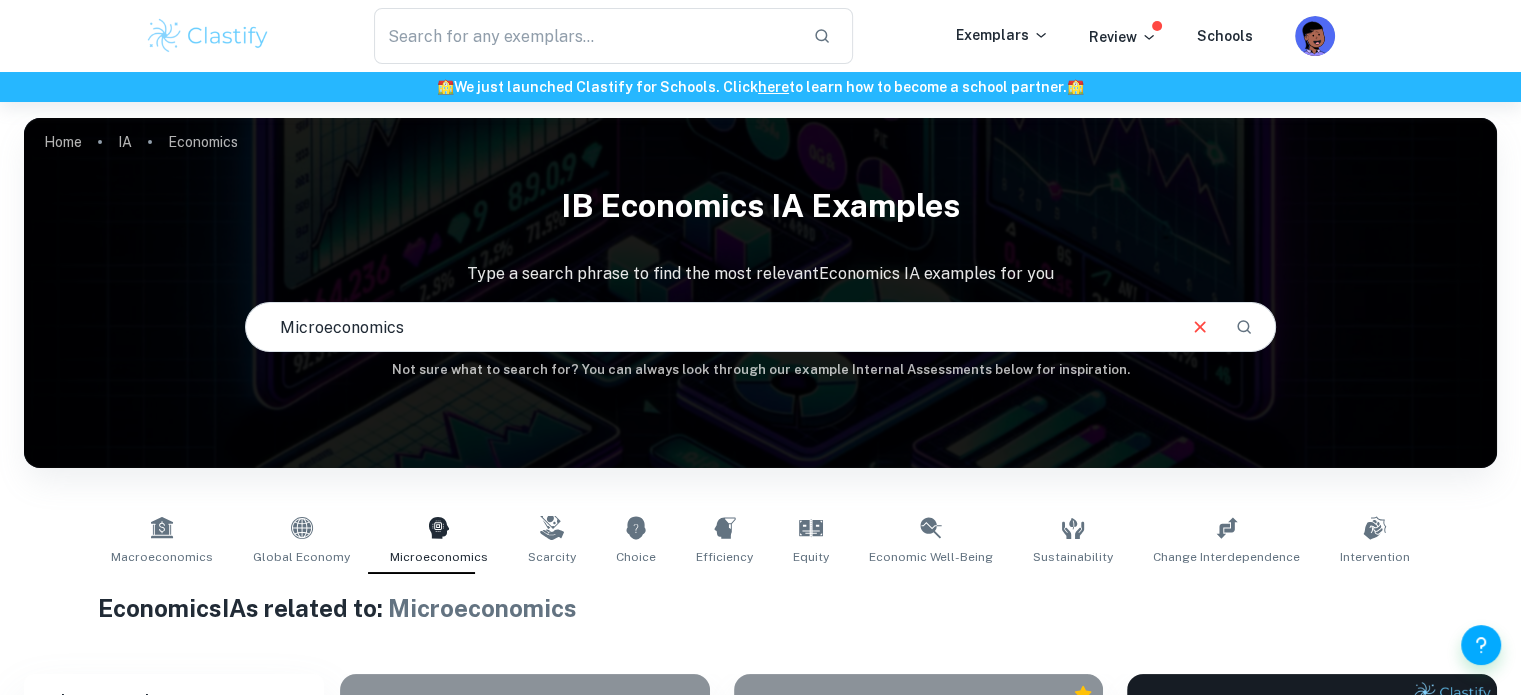 drag, startPoint x: 428, startPoint y: 307, endPoint x: 190, endPoint y: 270, distance: 240.85889 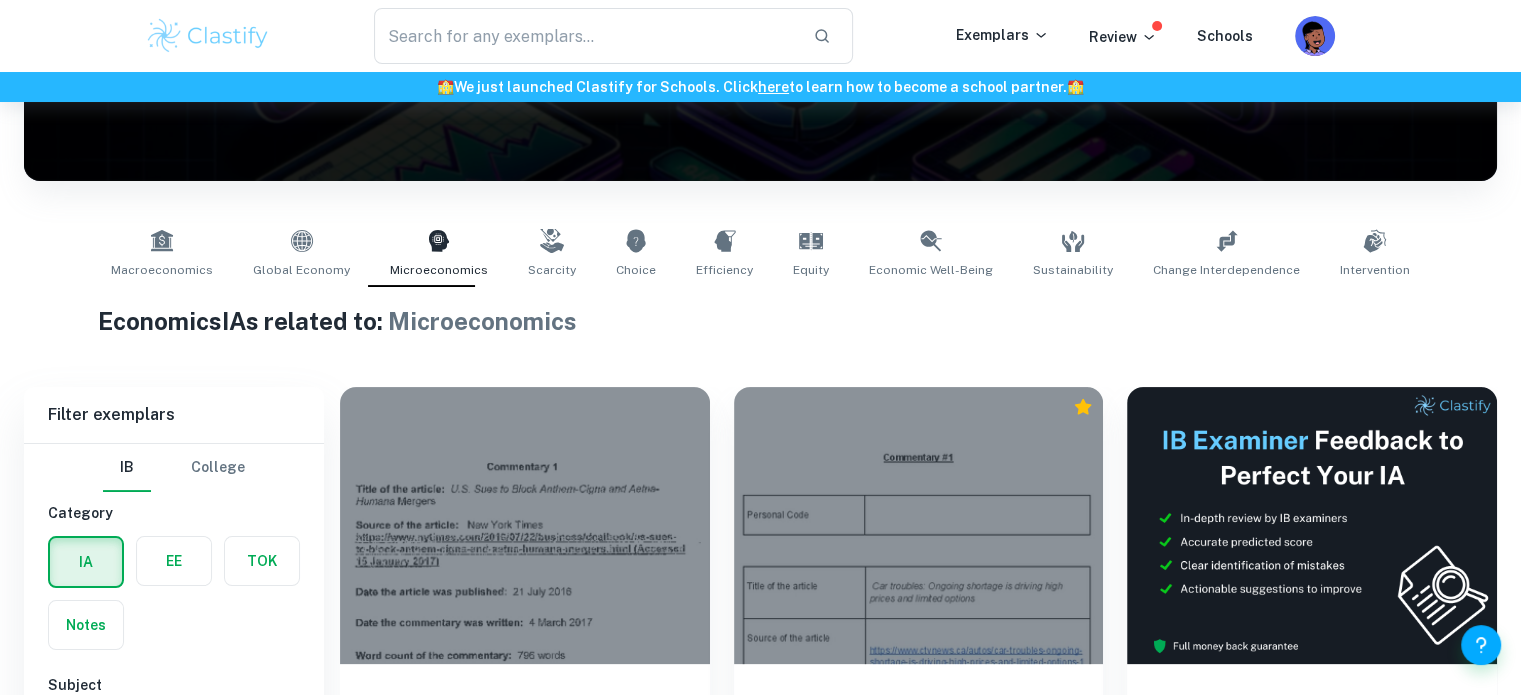 scroll, scrollTop: 167, scrollLeft: 0, axis: vertical 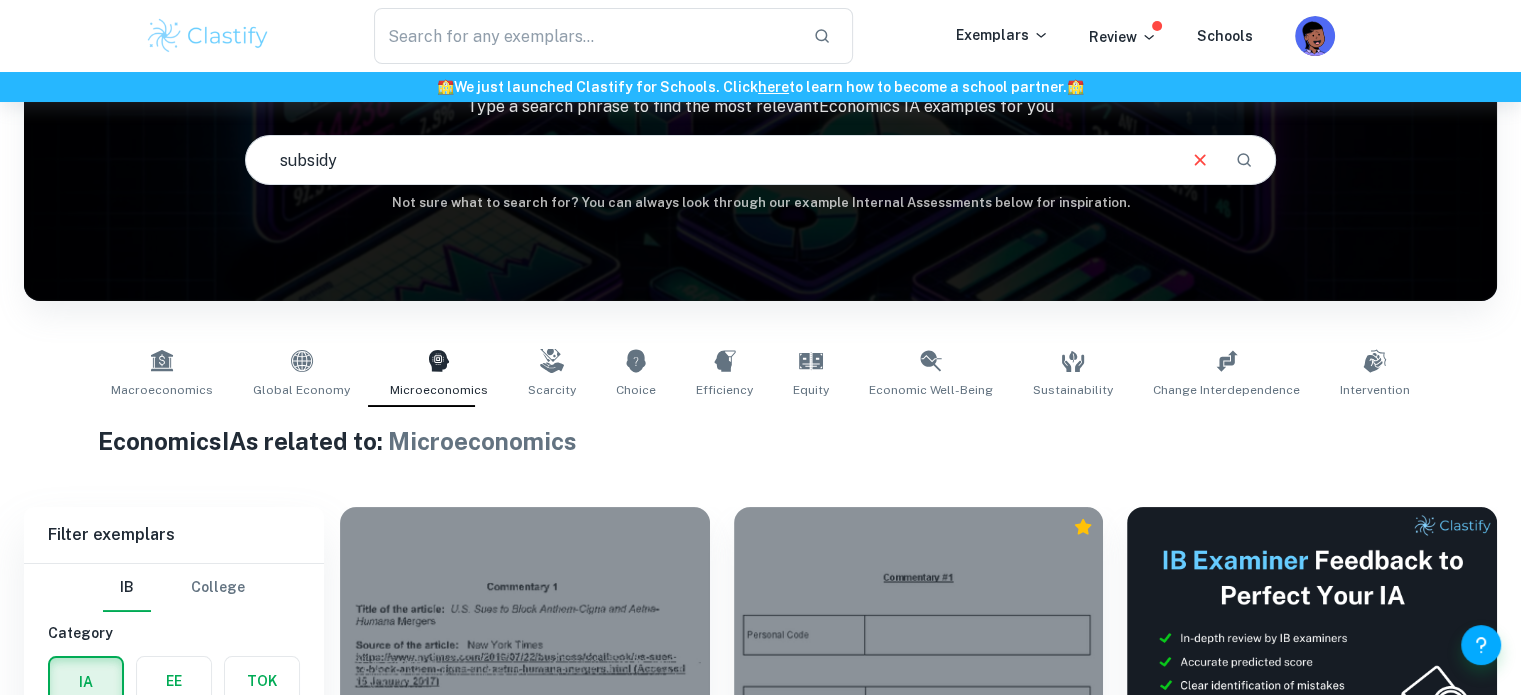 type on "subsidy" 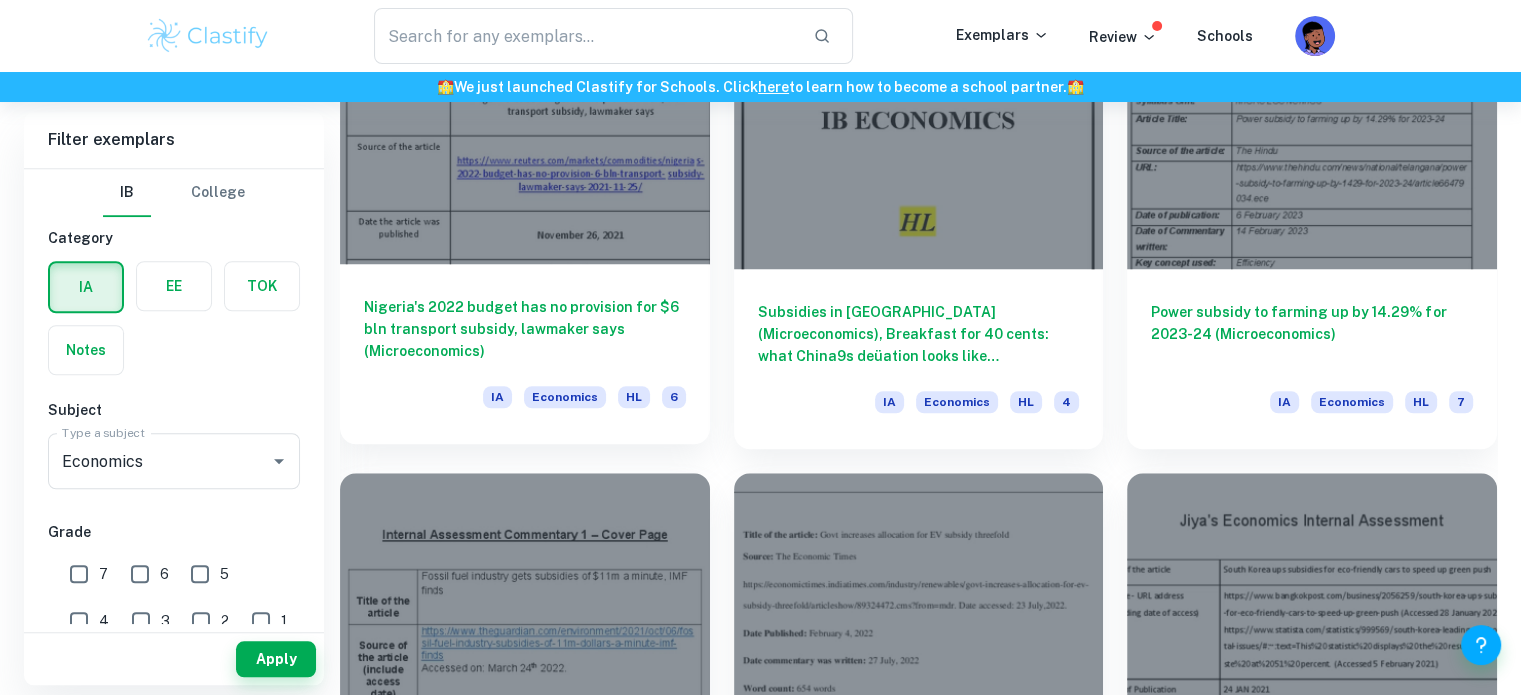 scroll, scrollTop: 1644, scrollLeft: 0, axis: vertical 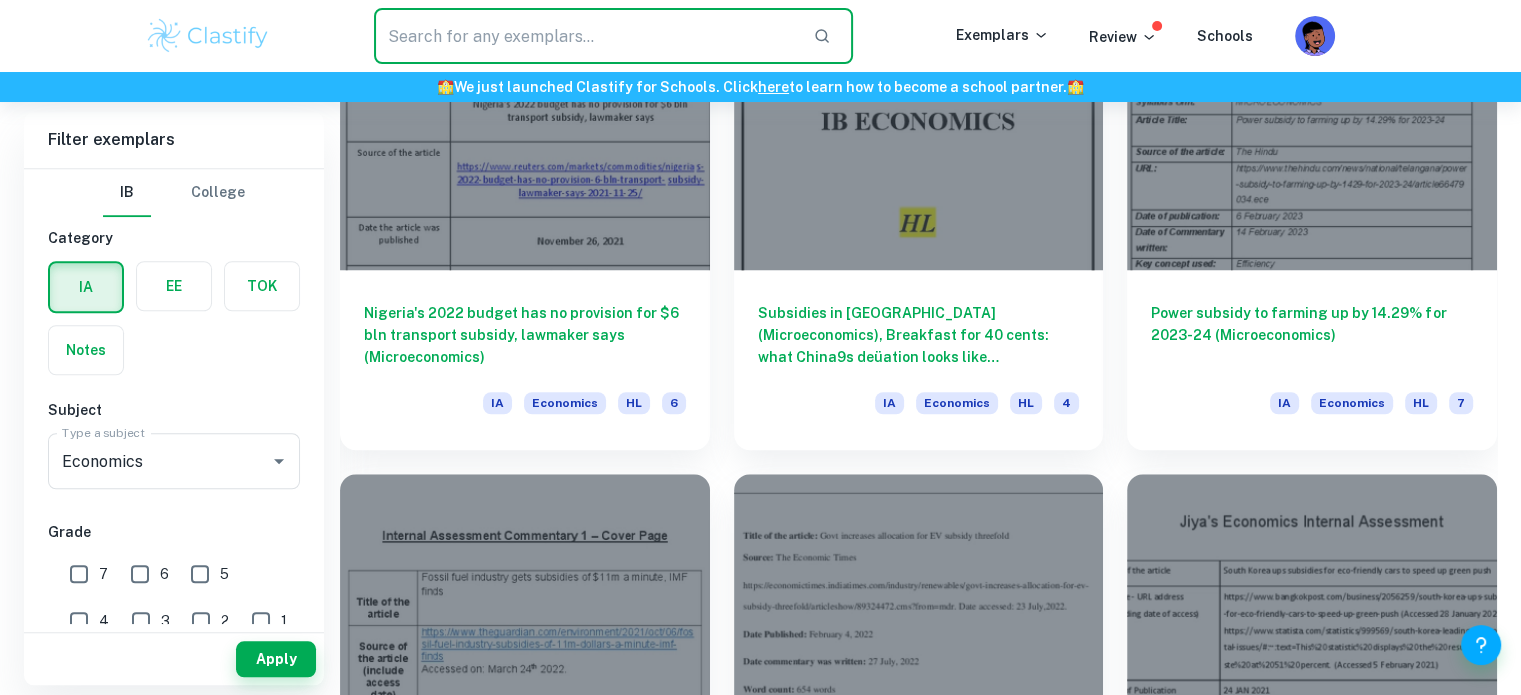 click at bounding box center [585, 36] 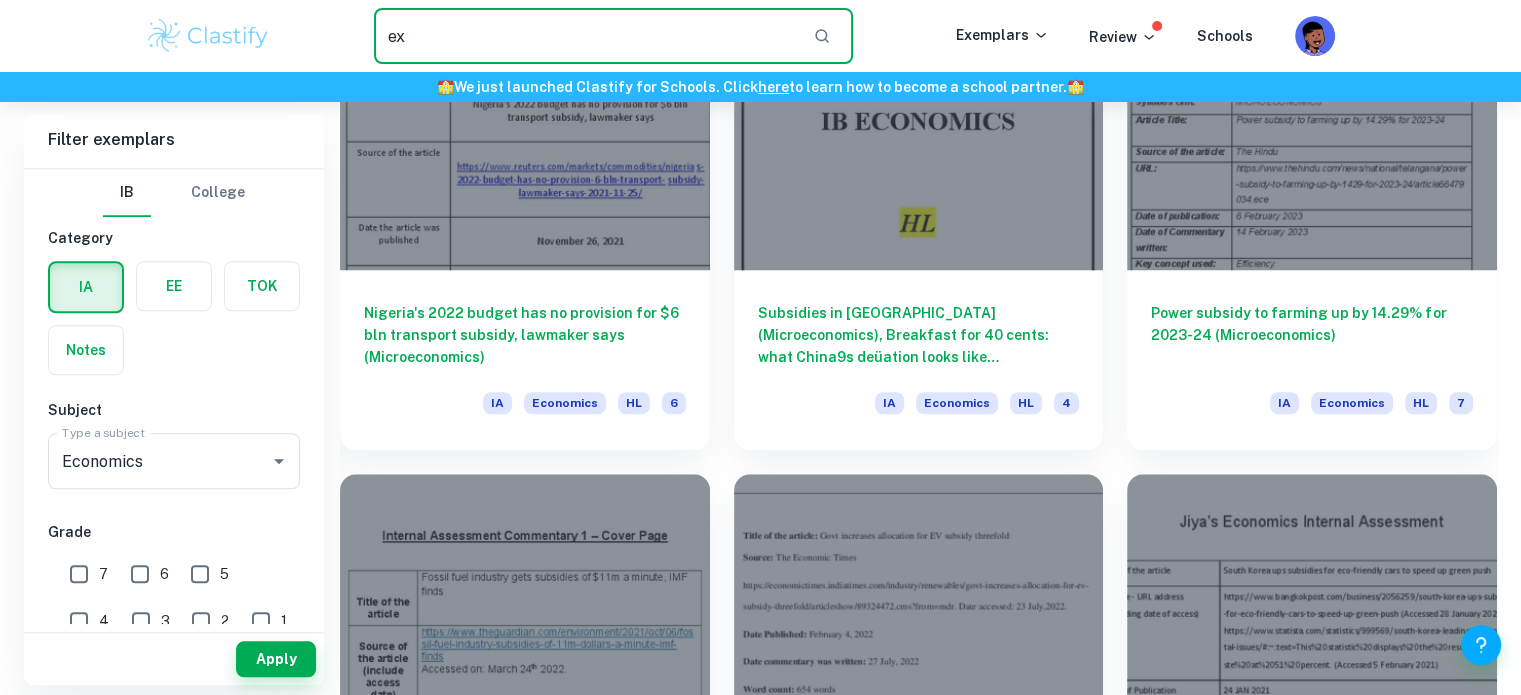 type on "e" 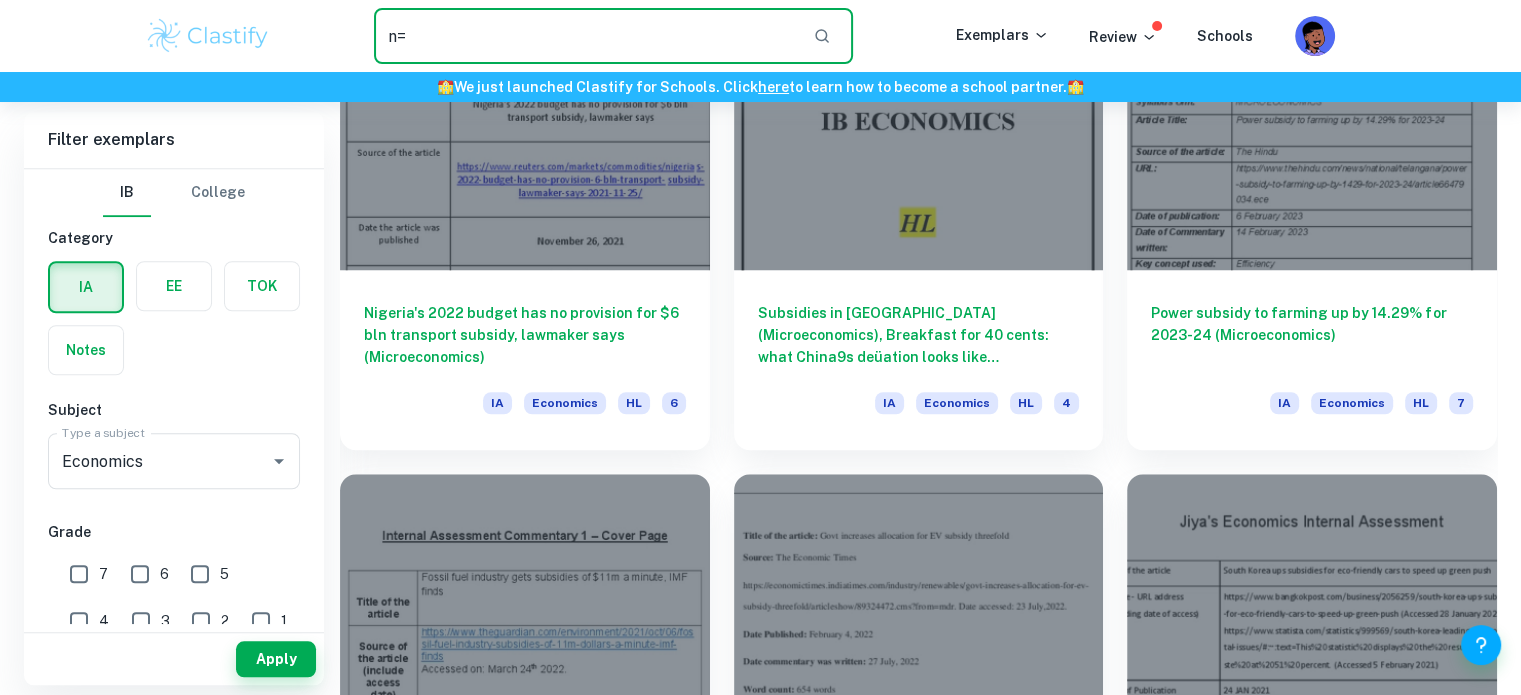 type on "n" 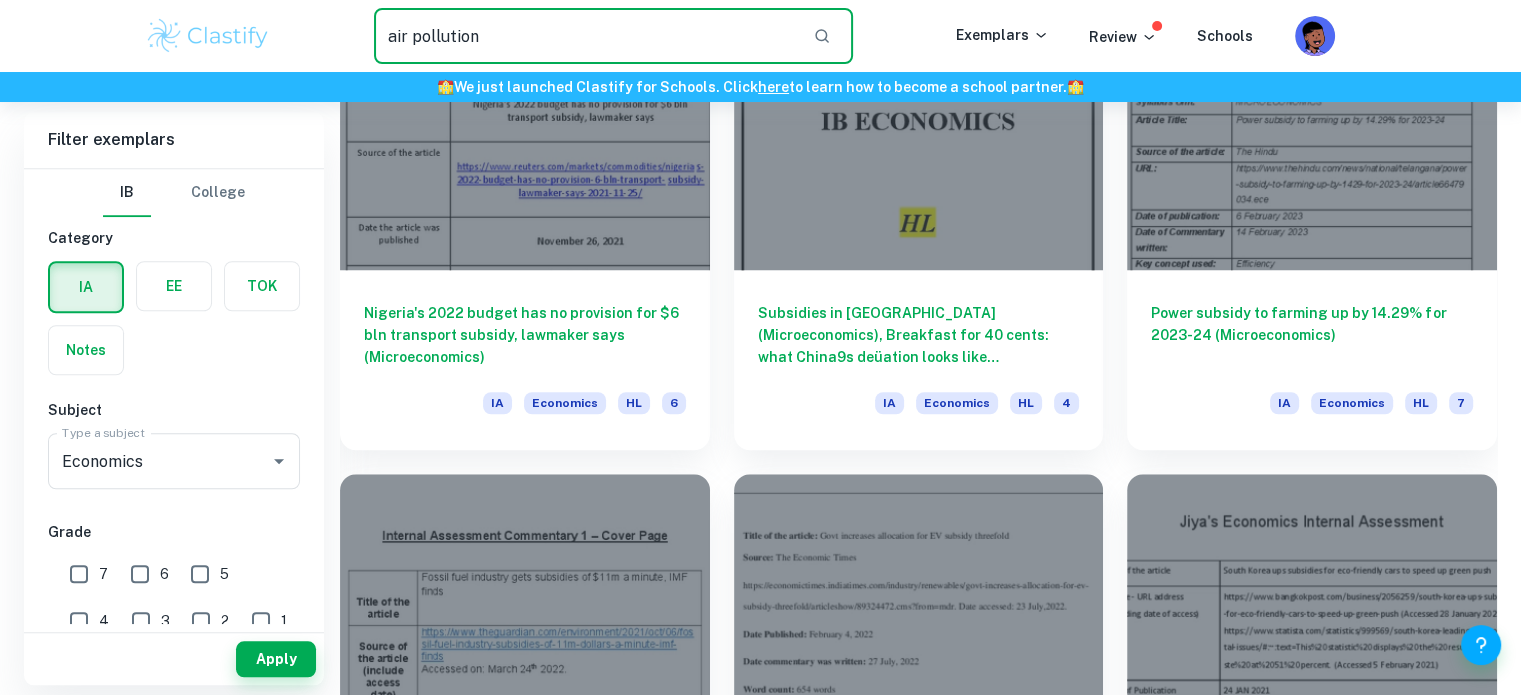 type on "air pollution" 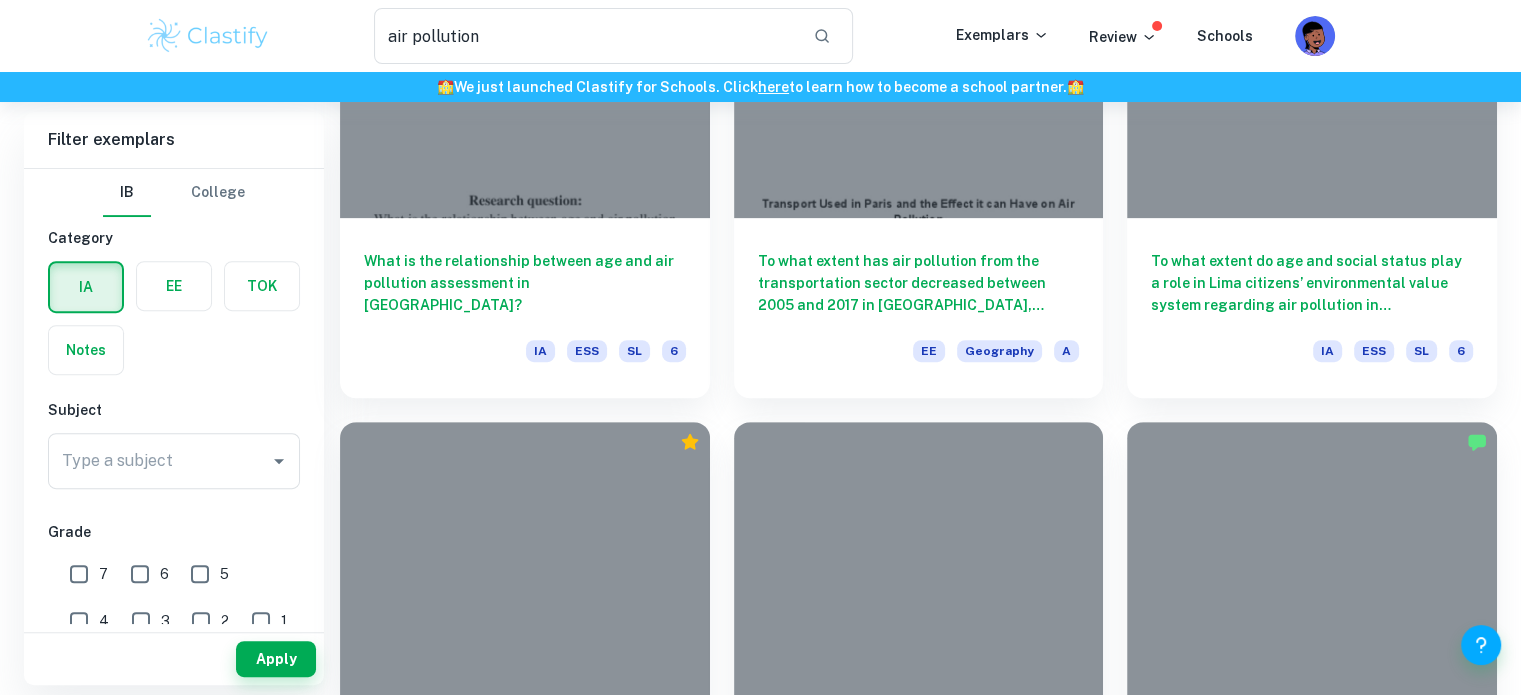 scroll, scrollTop: 759, scrollLeft: 0, axis: vertical 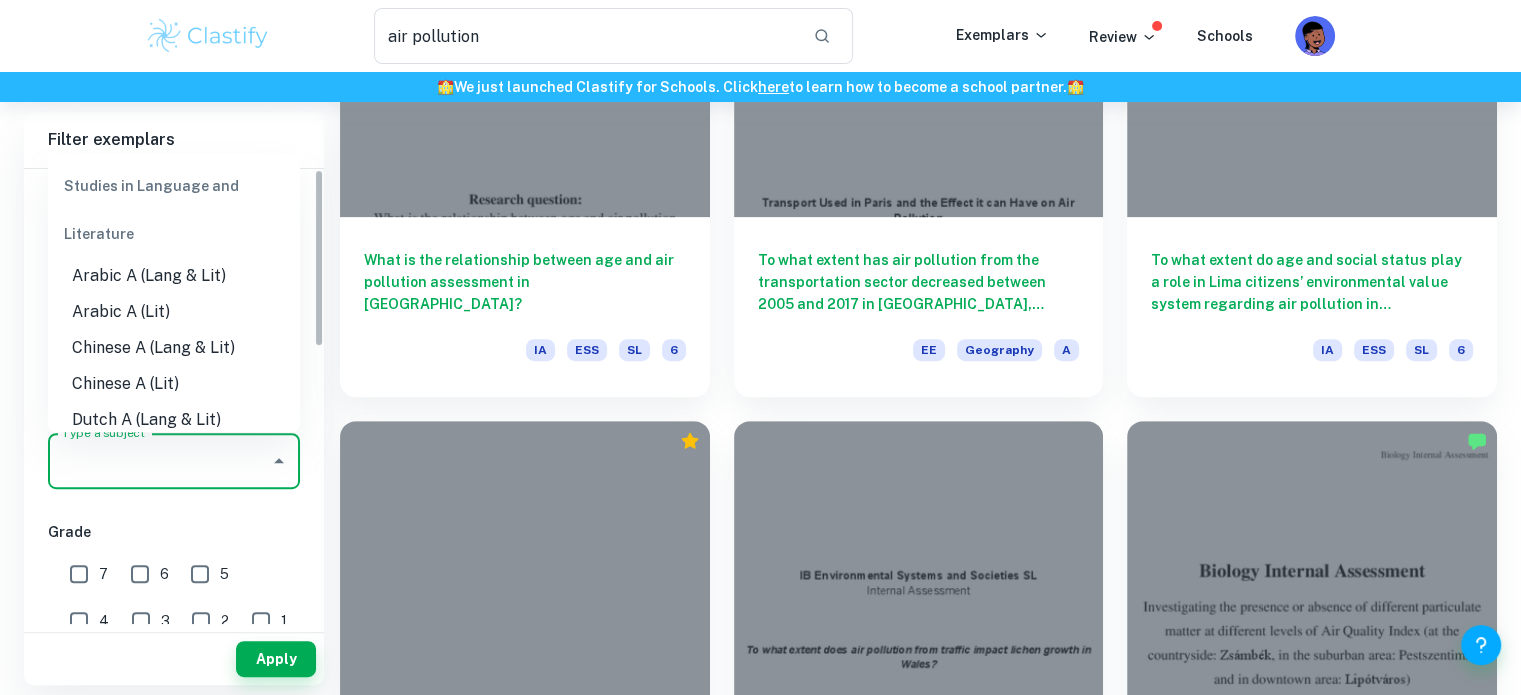 click on "Type a subject" at bounding box center (159, 461) 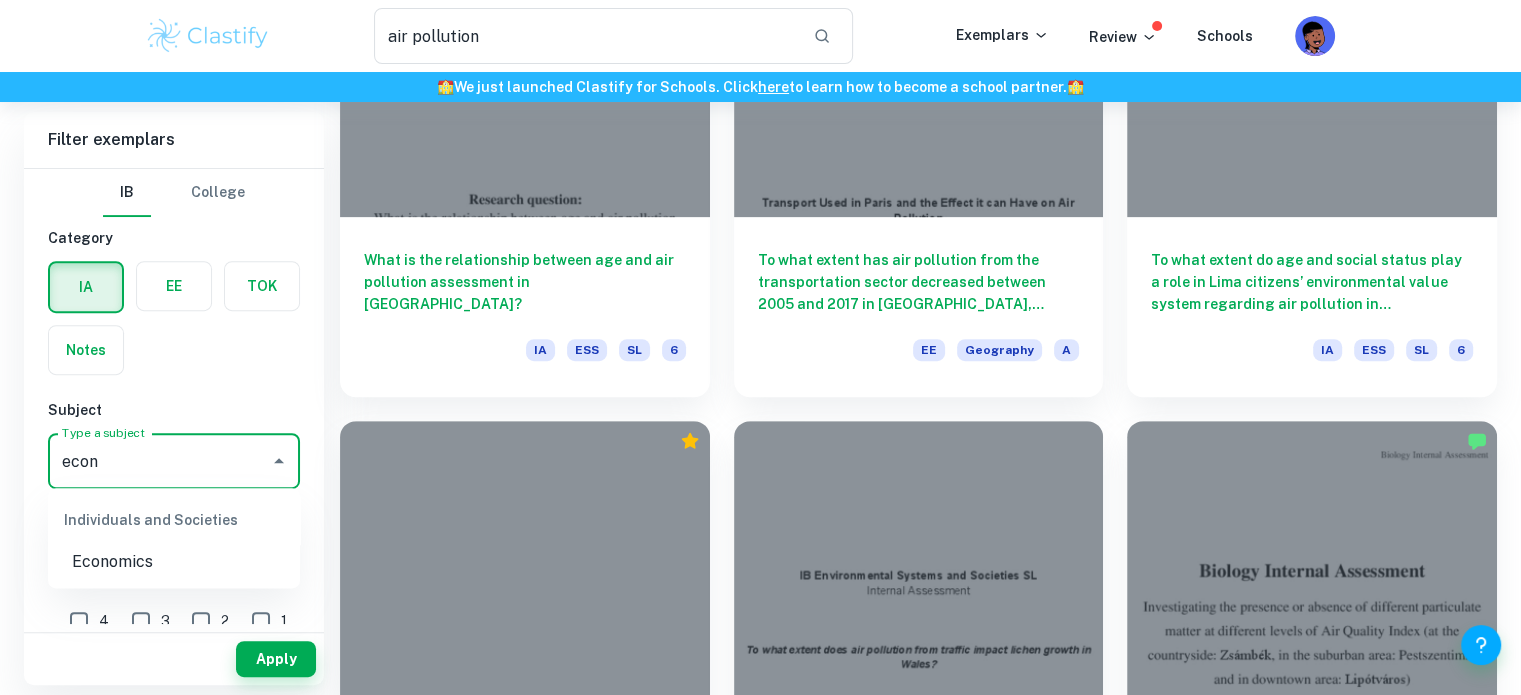 click on "Economics" at bounding box center (174, 562) 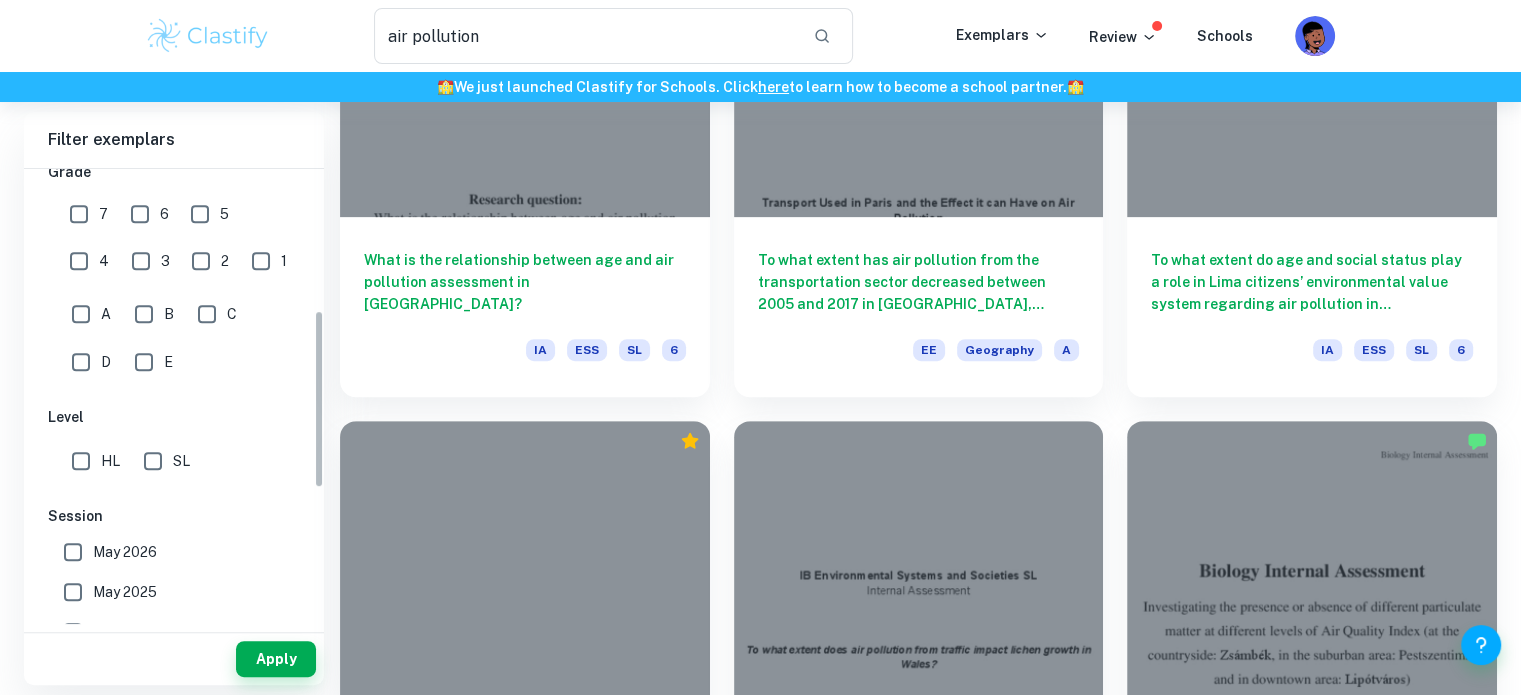 scroll, scrollTop: 363, scrollLeft: 0, axis: vertical 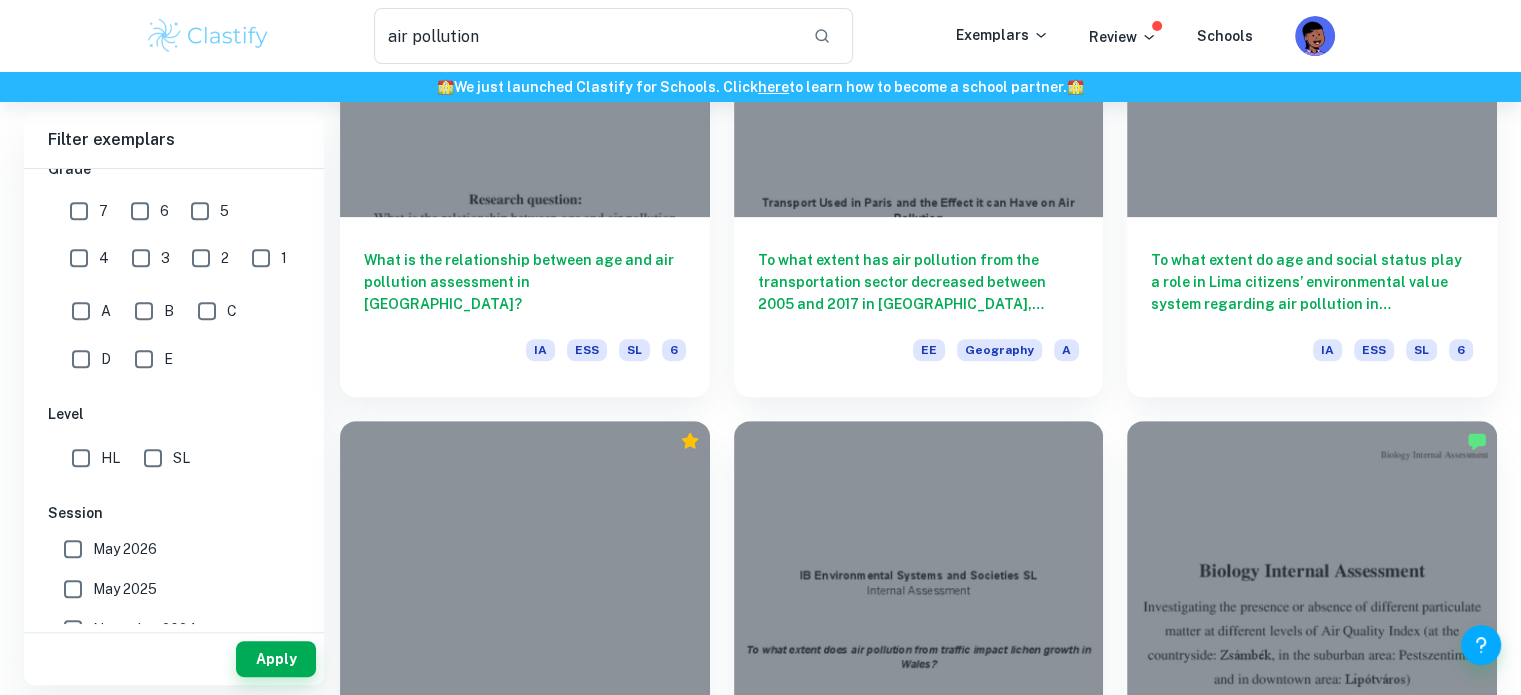 type on "Economics" 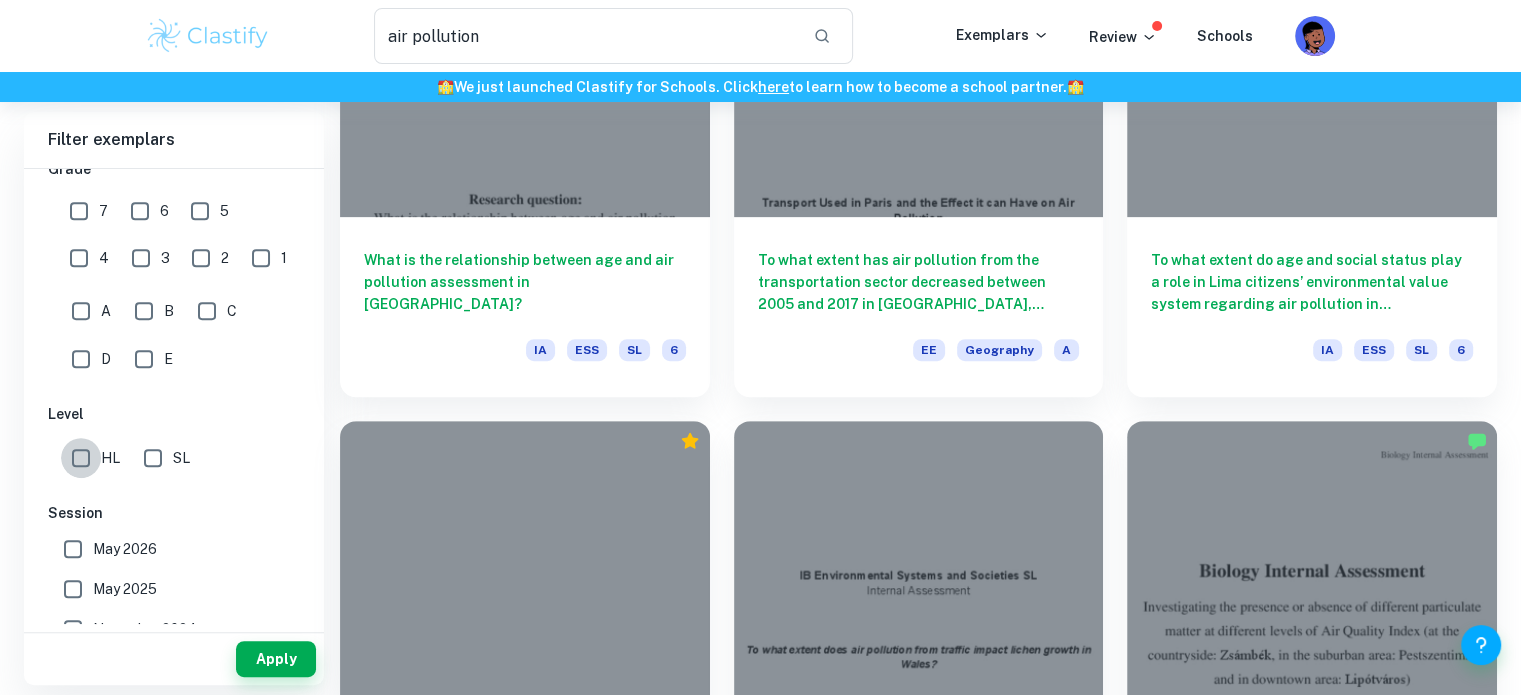 click on "HL" at bounding box center (81, 458) 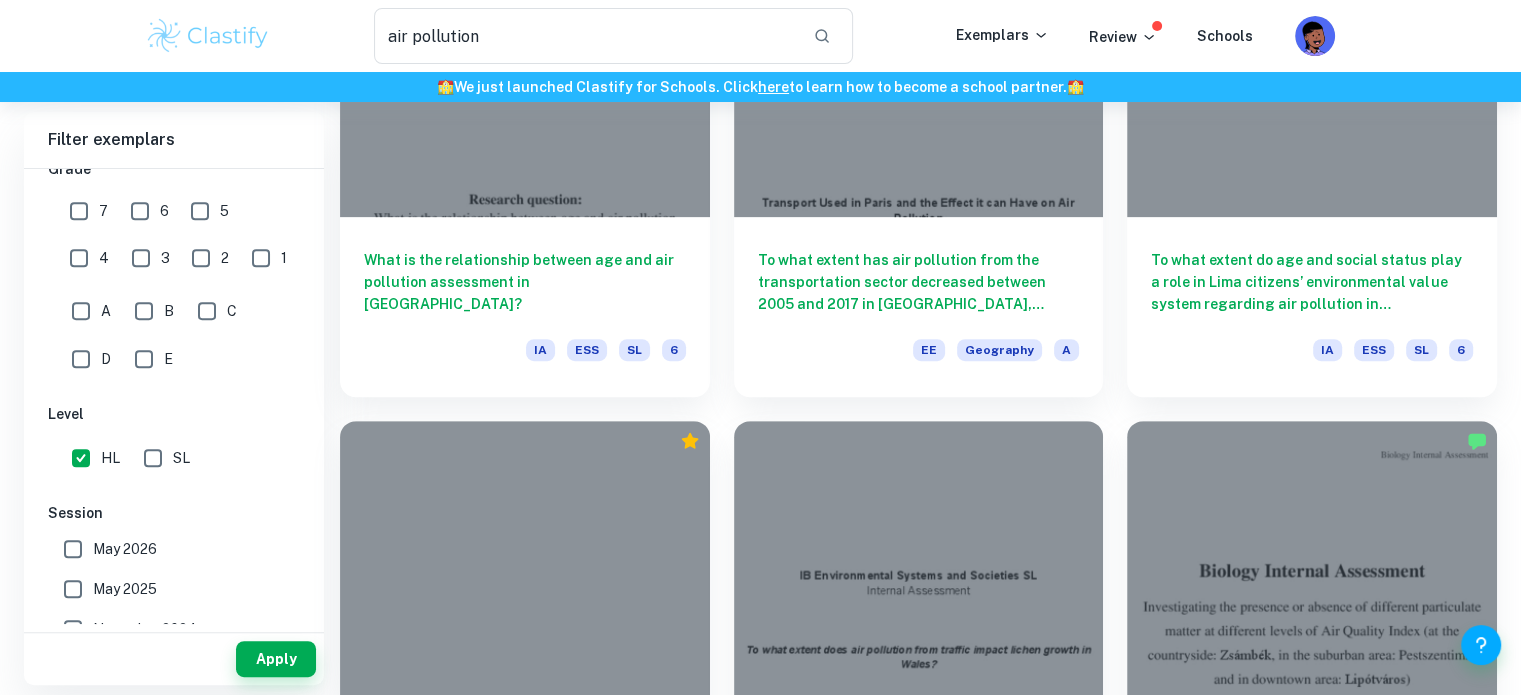 scroll, scrollTop: 0, scrollLeft: 0, axis: both 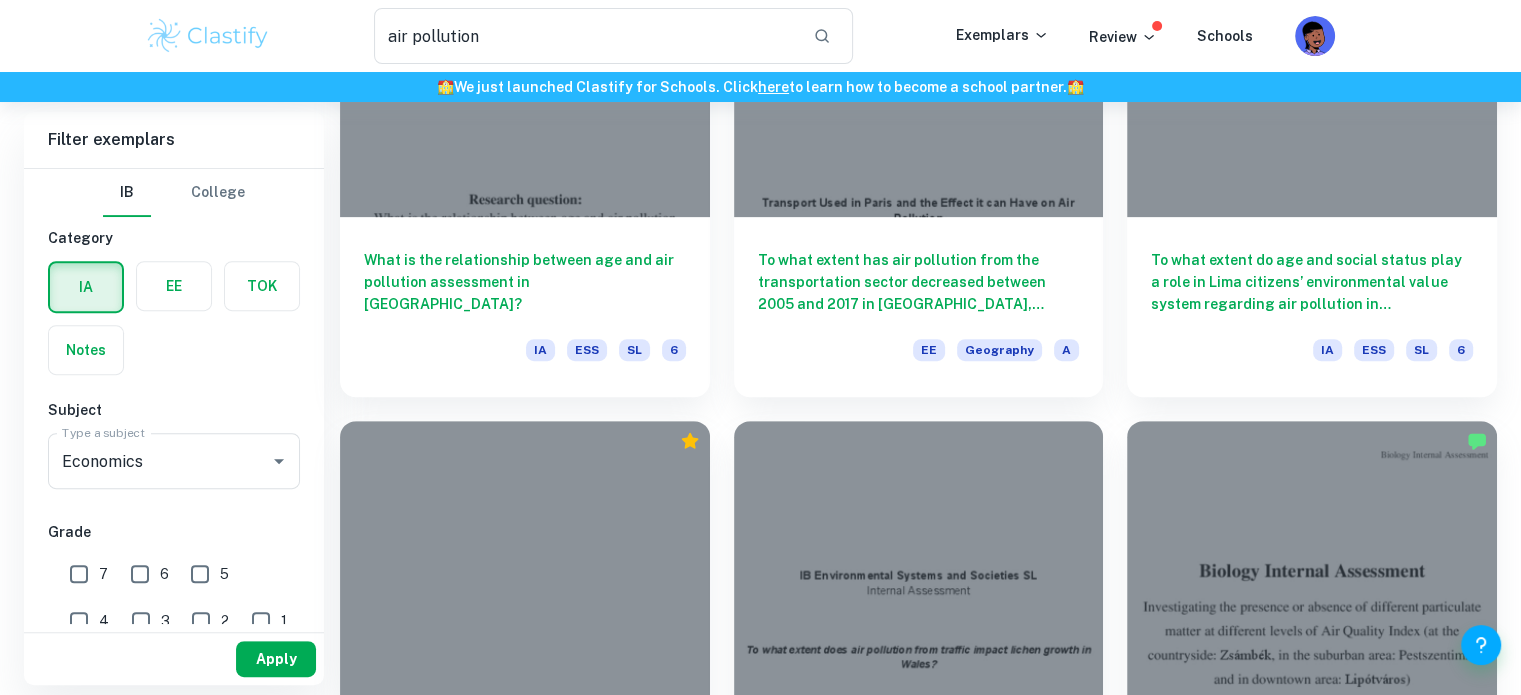 click on "Apply" at bounding box center (276, 659) 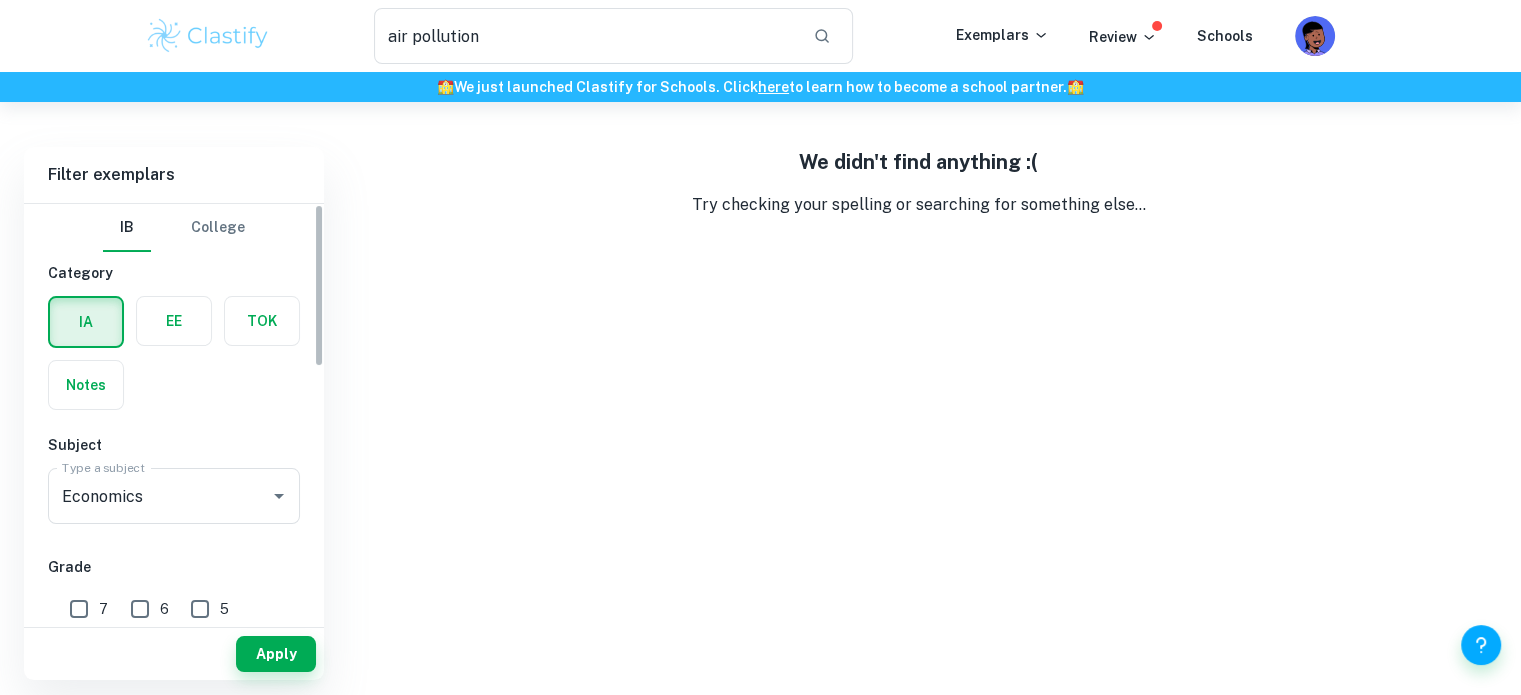 scroll, scrollTop: 102, scrollLeft: 0, axis: vertical 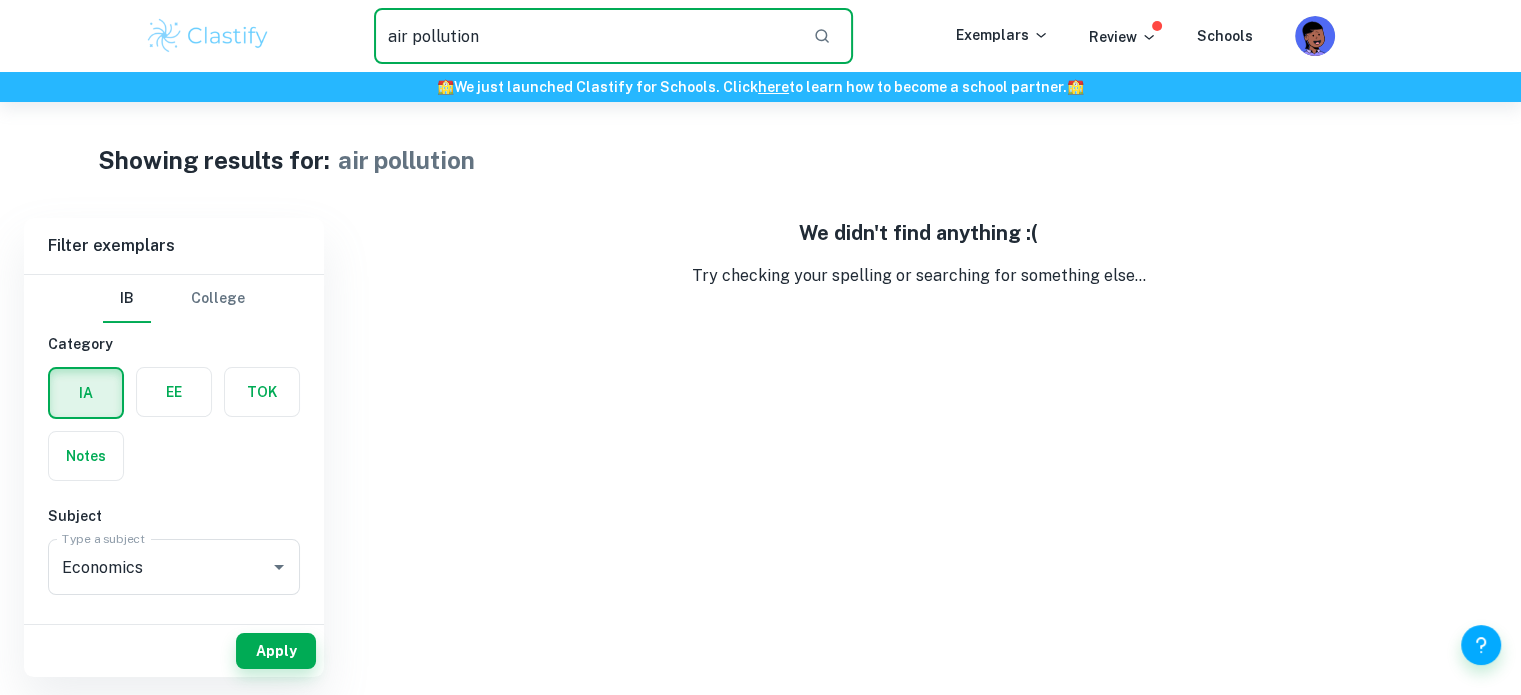 drag, startPoint x: 562, startPoint y: 39, endPoint x: 245, endPoint y: 39, distance: 317 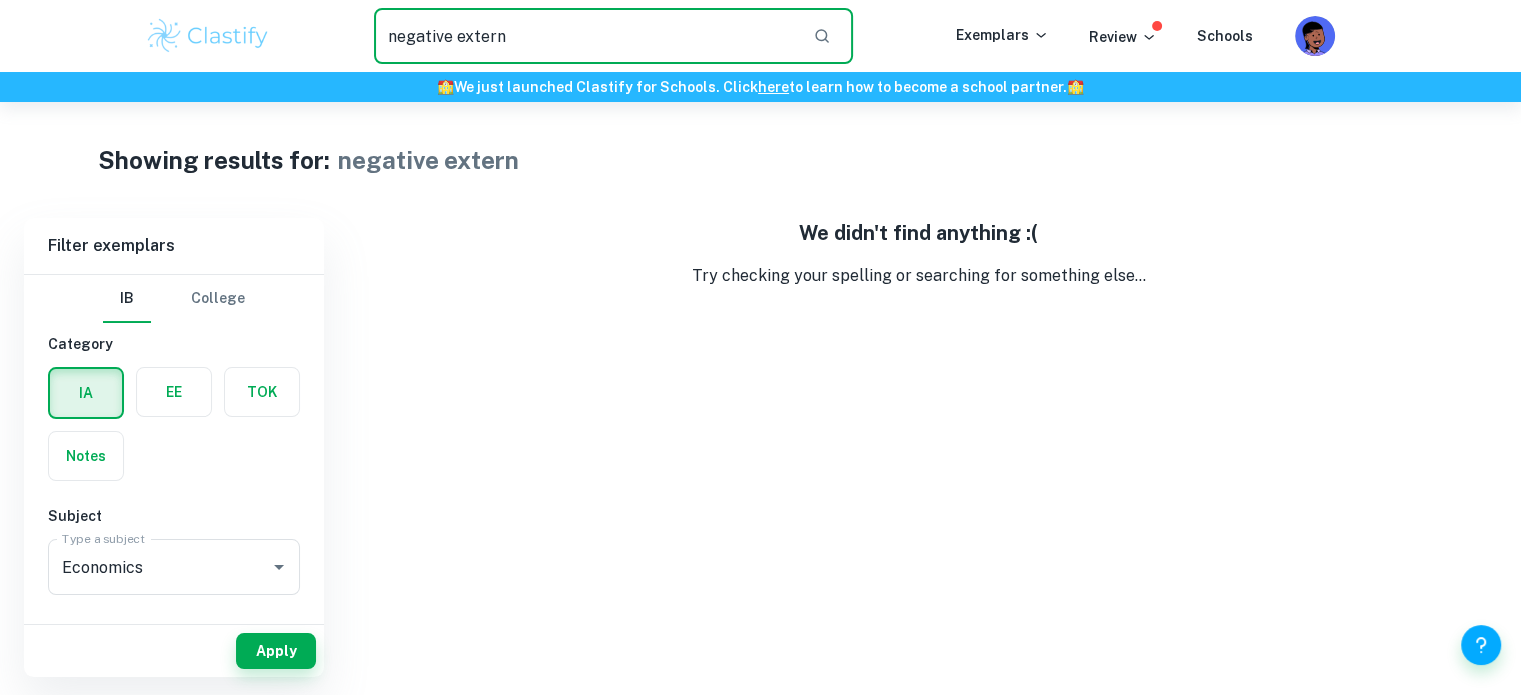 drag, startPoint x: 576, startPoint y: 11, endPoint x: 298, endPoint y: -1, distance: 278.25888 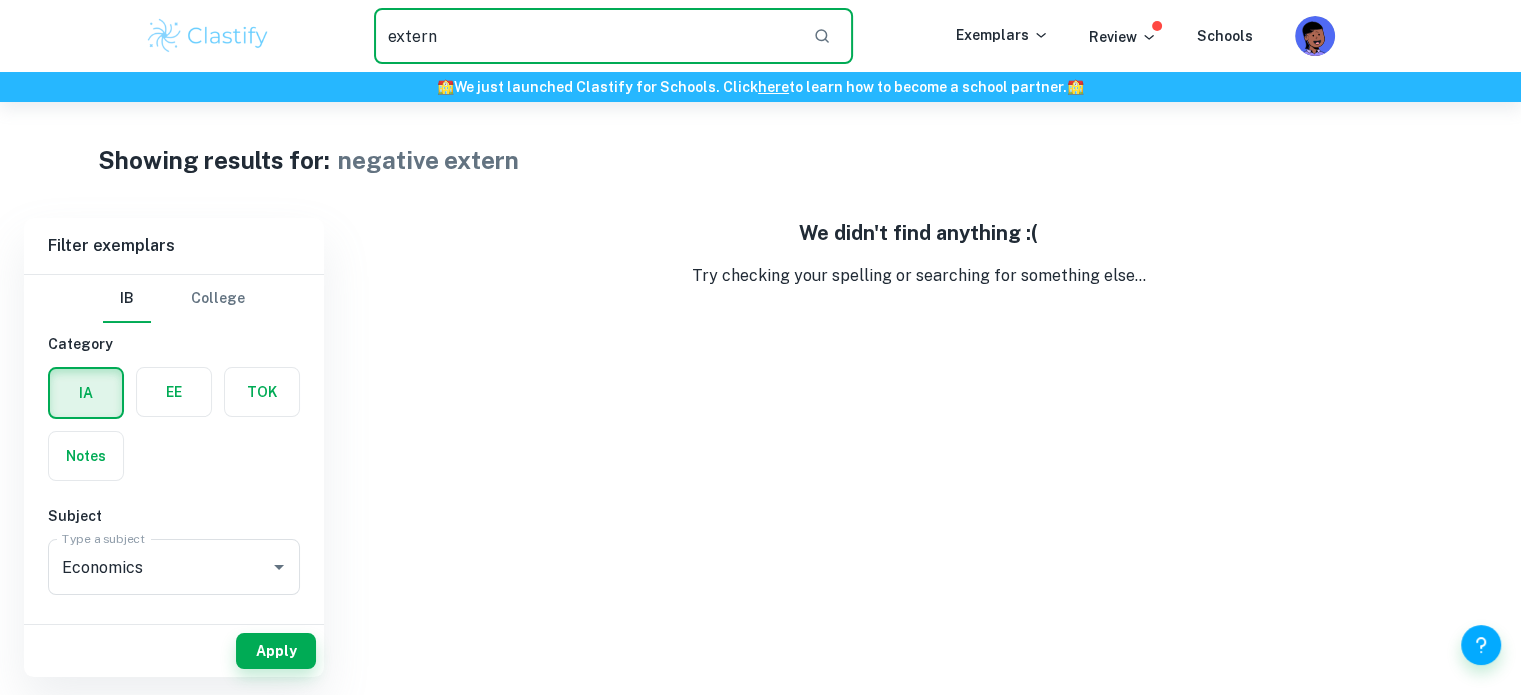 type on "extern" 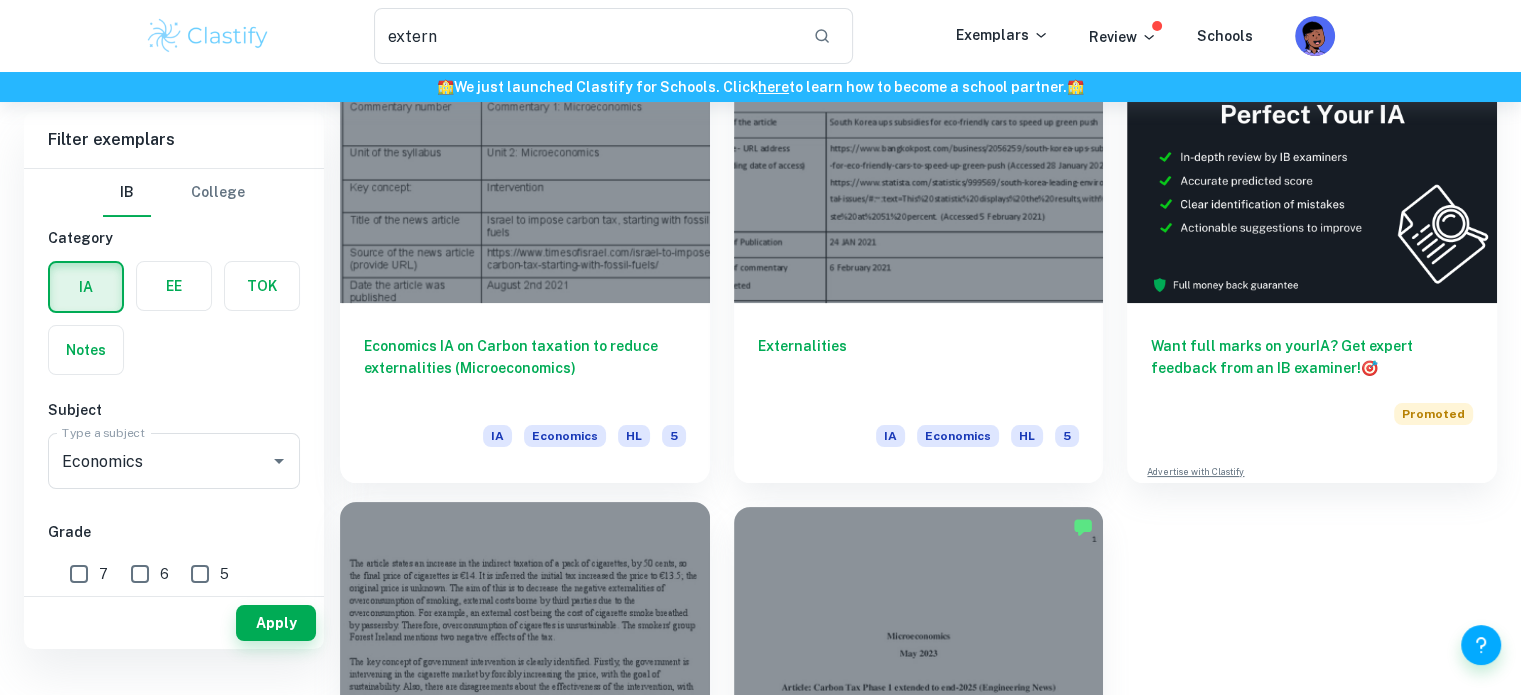 scroll, scrollTop: 0, scrollLeft: 0, axis: both 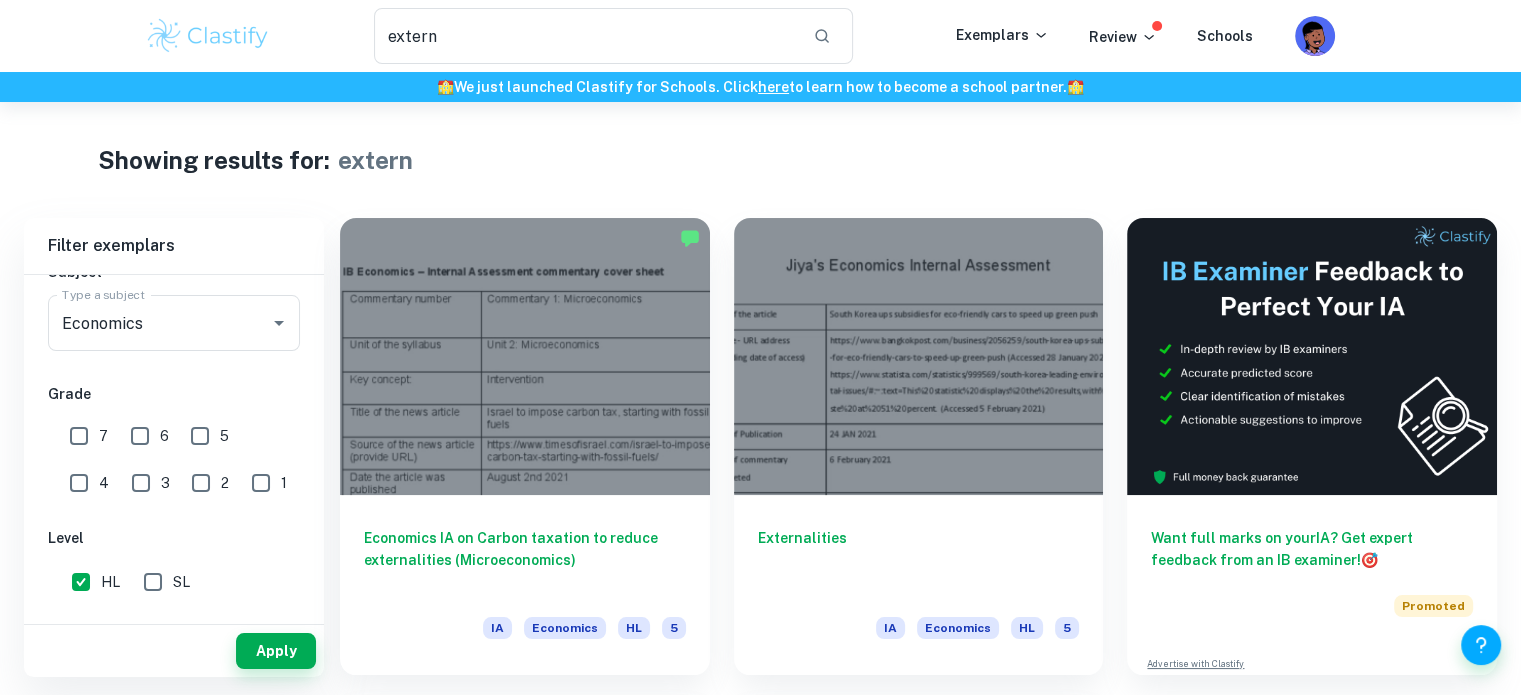 click on "7" at bounding box center [79, 436] 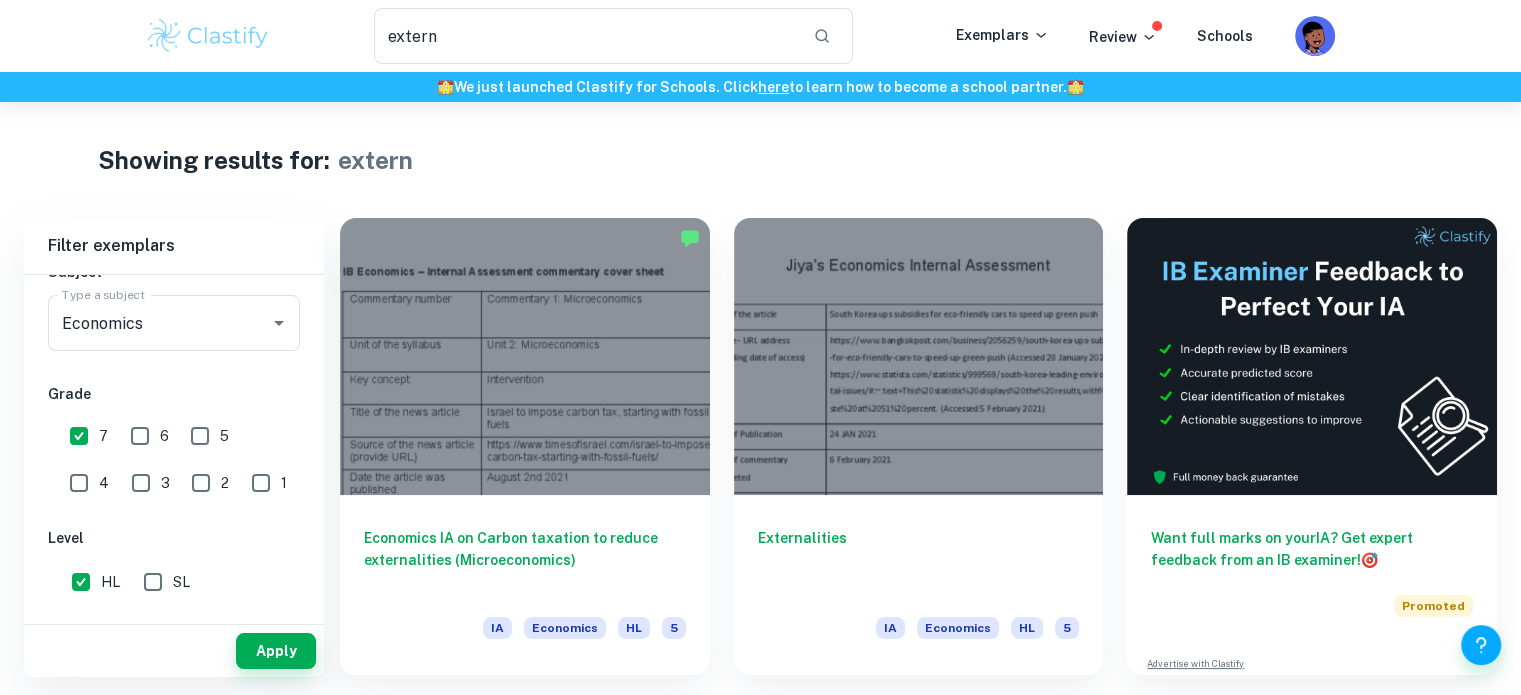 scroll, scrollTop: 0, scrollLeft: 0, axis: both 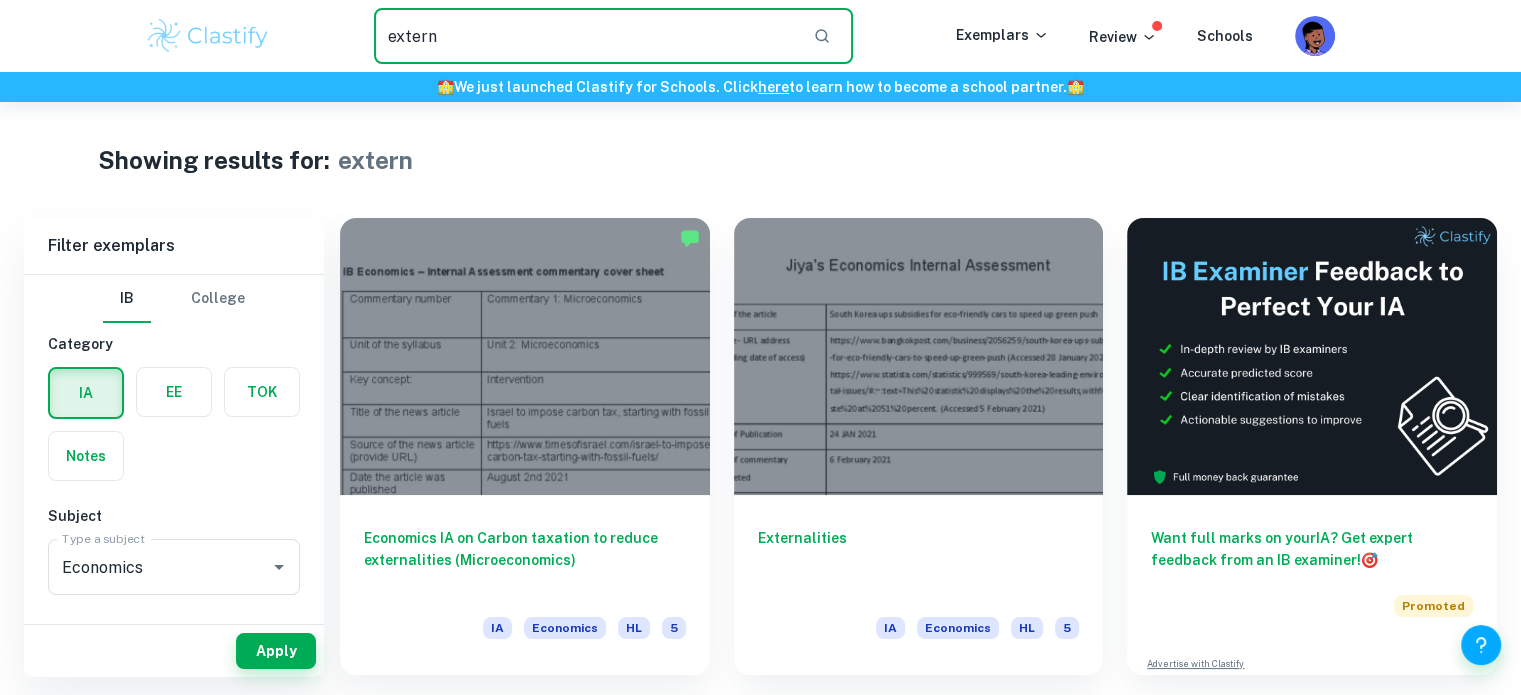 drag, startPoint x: 472, startPoint y: 27, endPoint x: 214, endPoint y: -48, distance: 268.6801 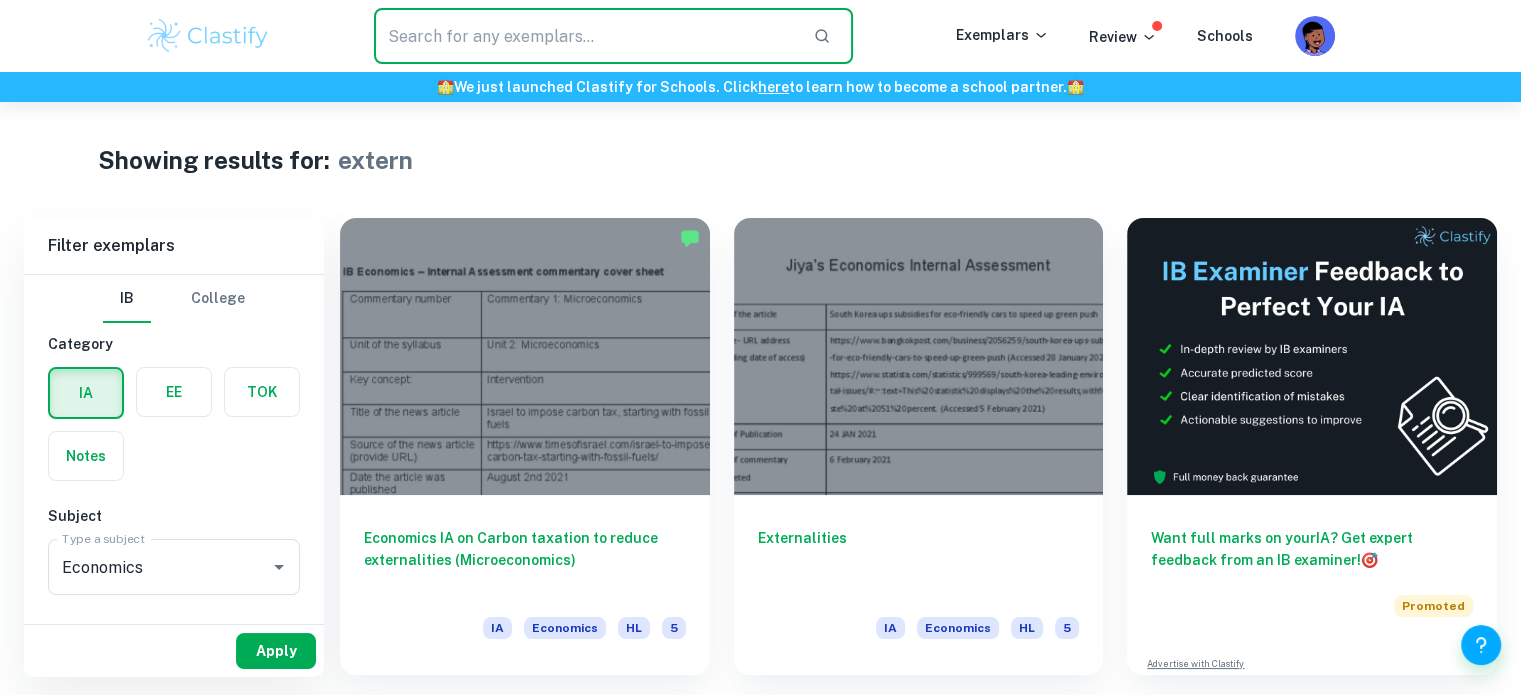click on "Apply" at bounding box center [276, 651] 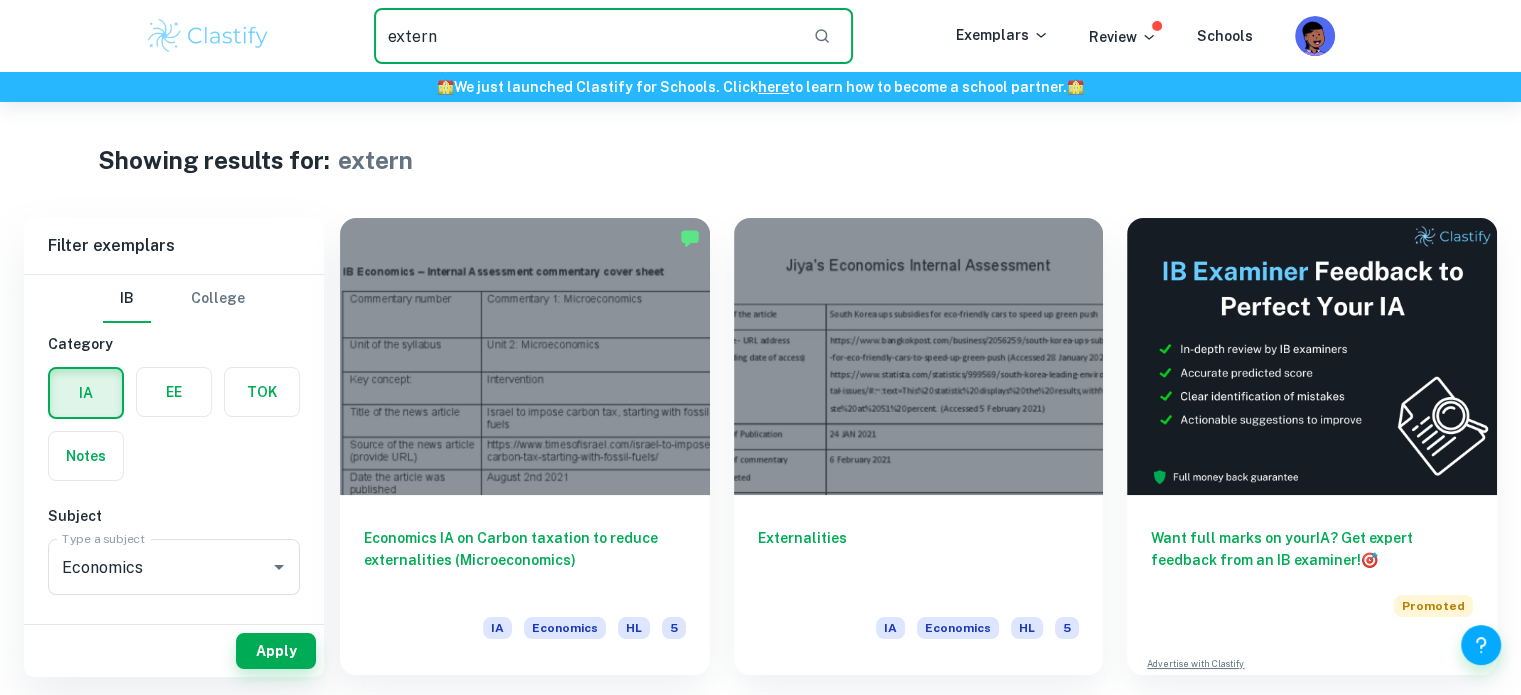drag, startPoint x: 471, startPoint y: 27, endPoint x: 311, endPoint y: 5, distance: 161.50542 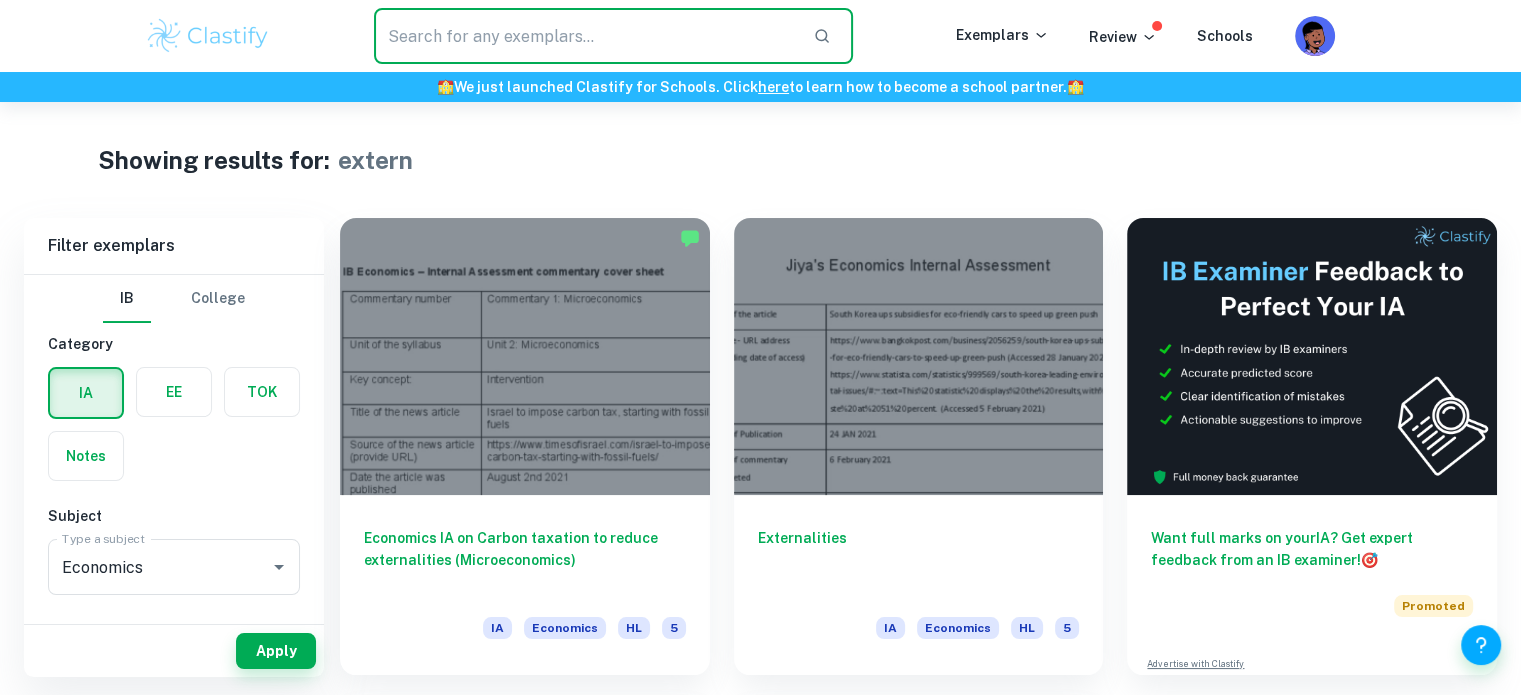 type on "]" 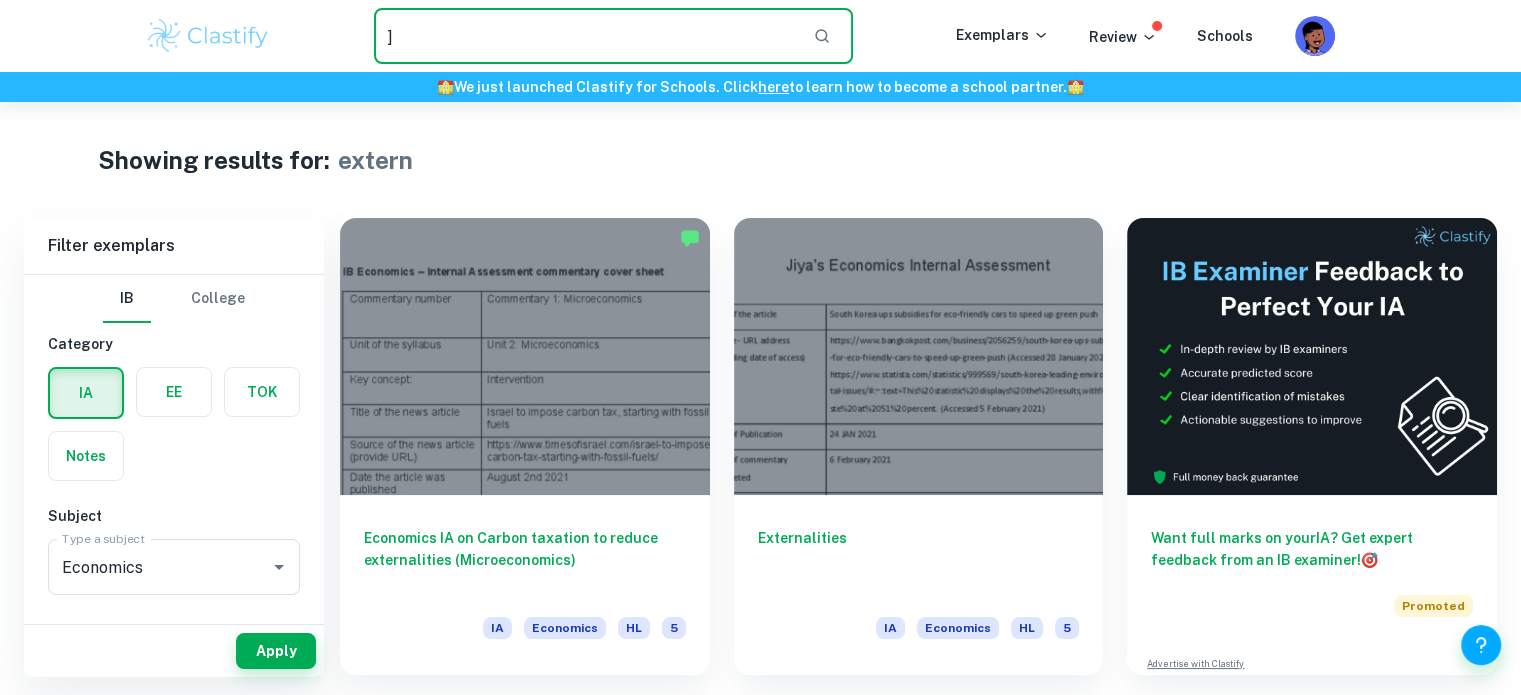click on "]" at bounding box center (585, 36) 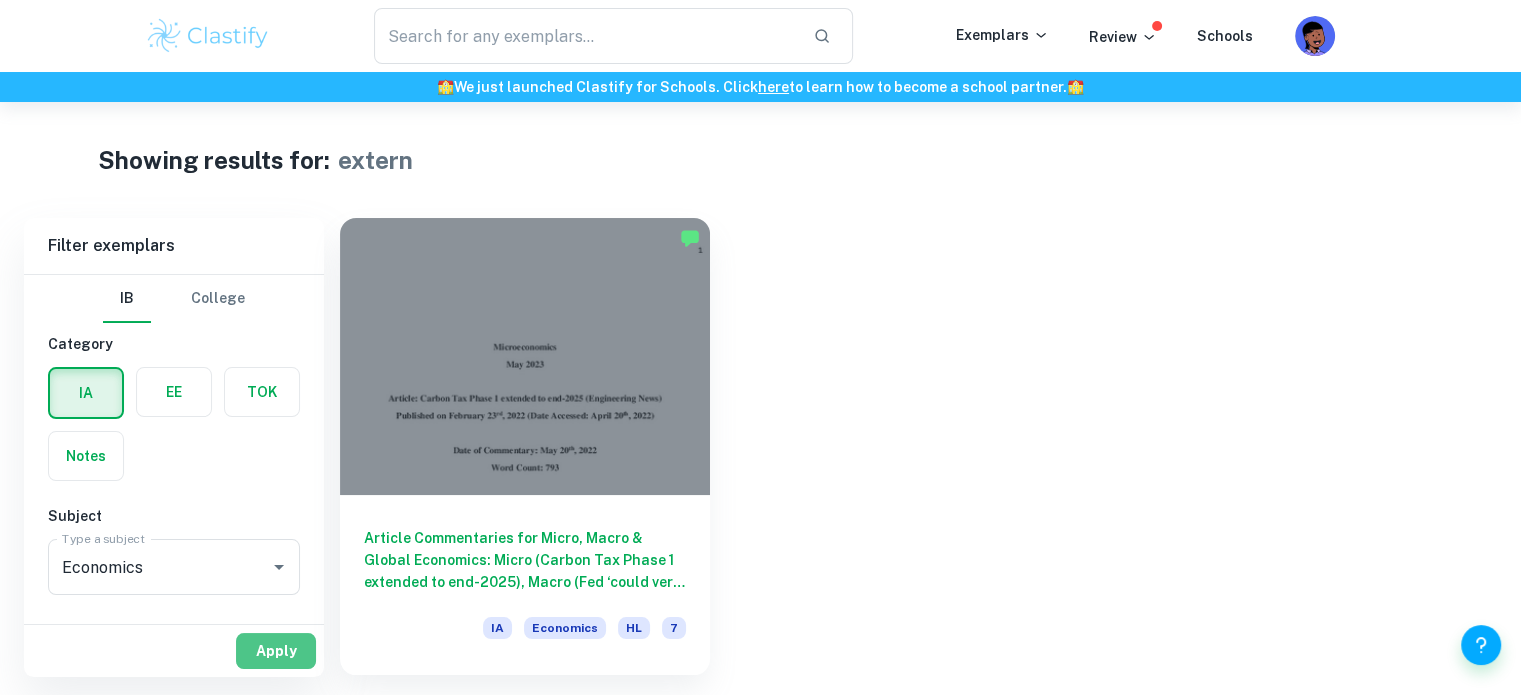 click on "Apply" at bounding box center [276, 651] 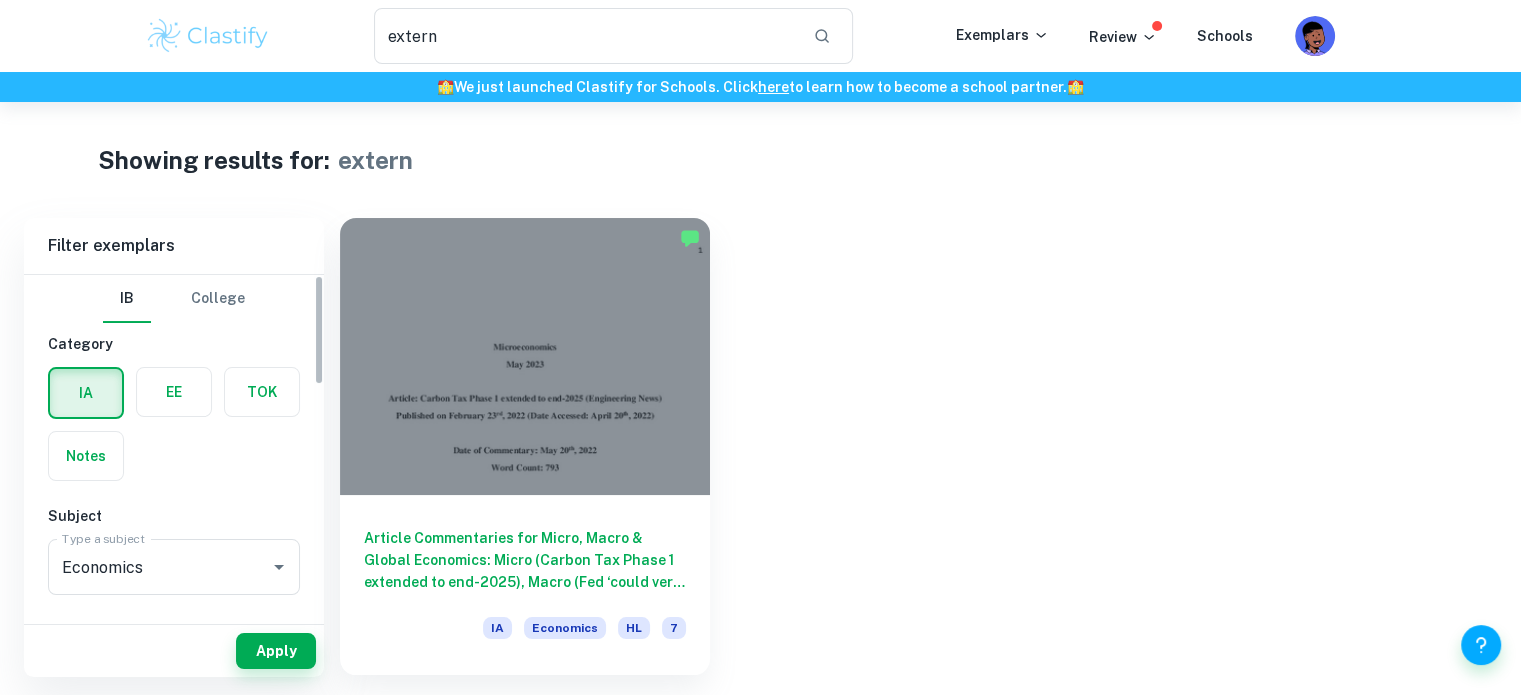 scroll, scrollTop: 0, scrollLeft: 0, axis: both 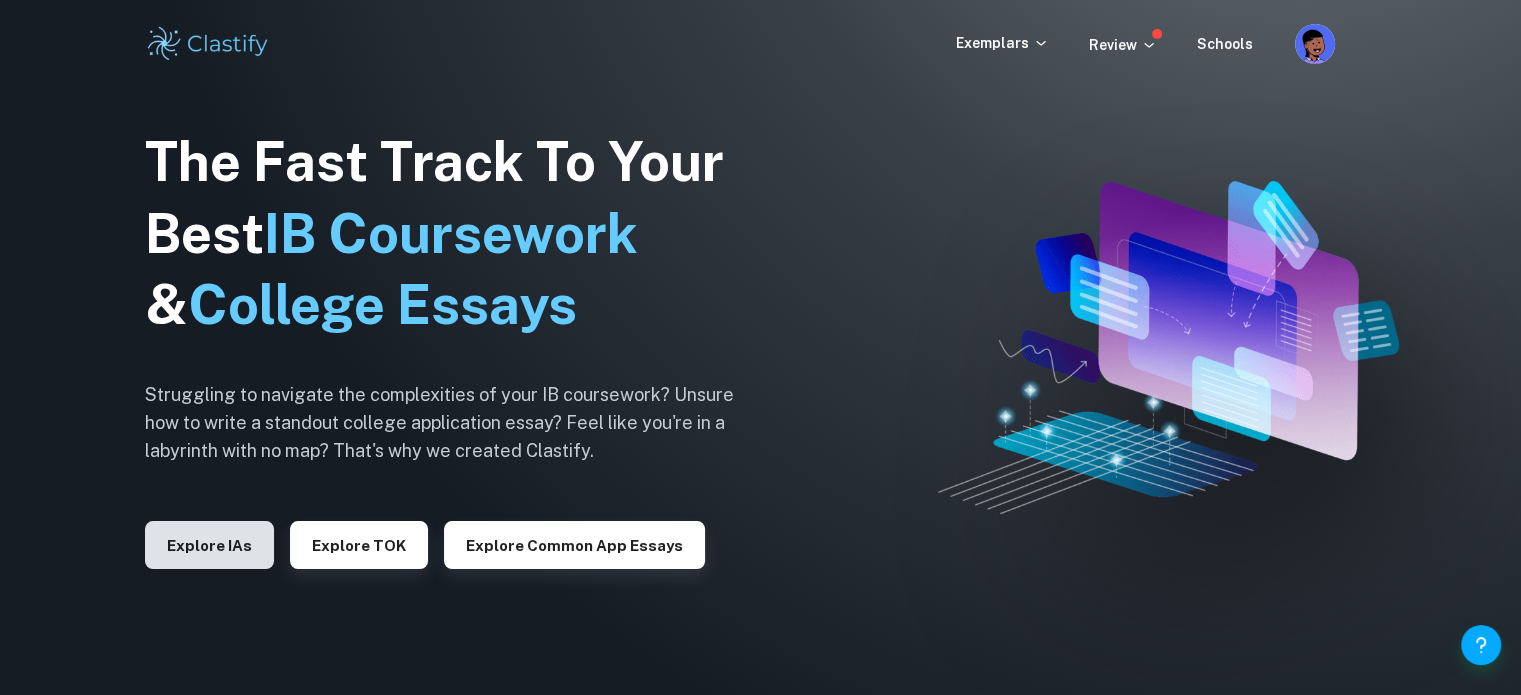 click on "Explore IAs" at bounding box center (209, 545) 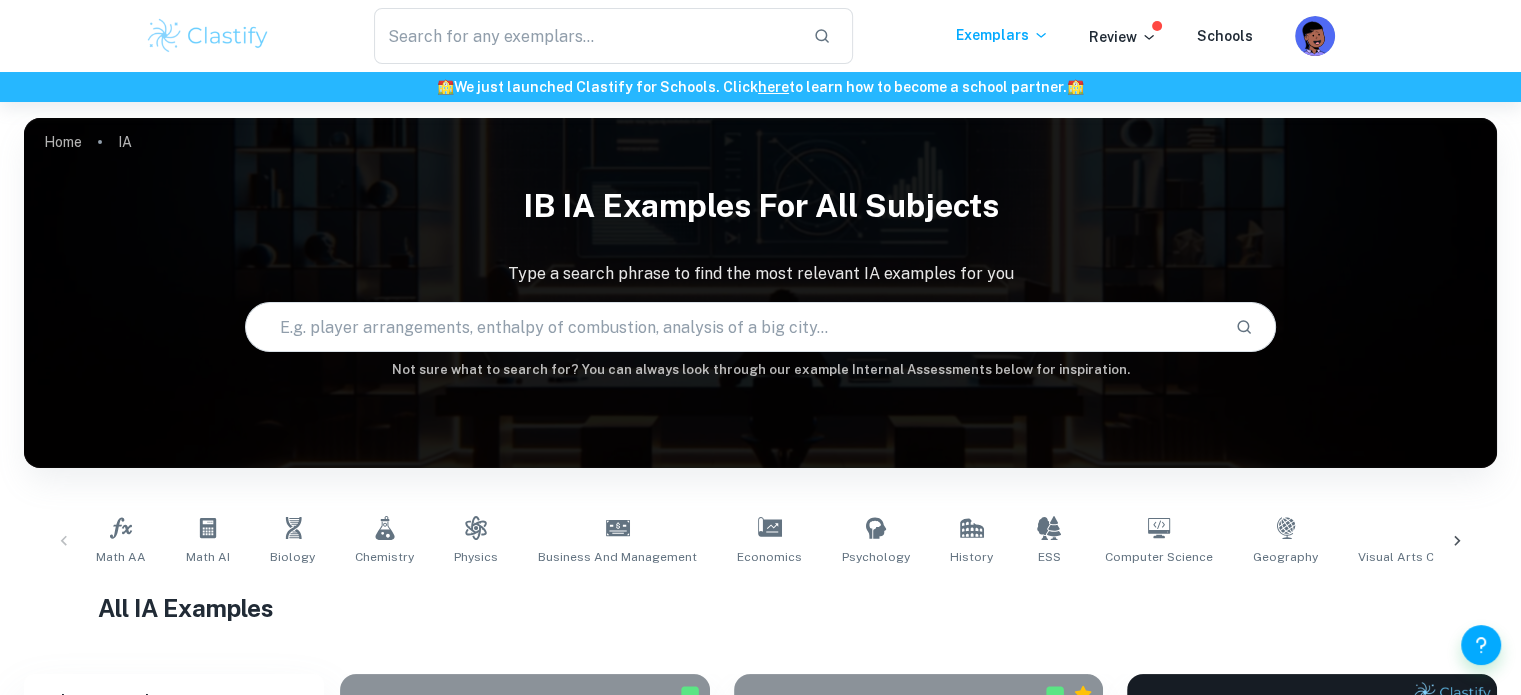 checkbox on "true" 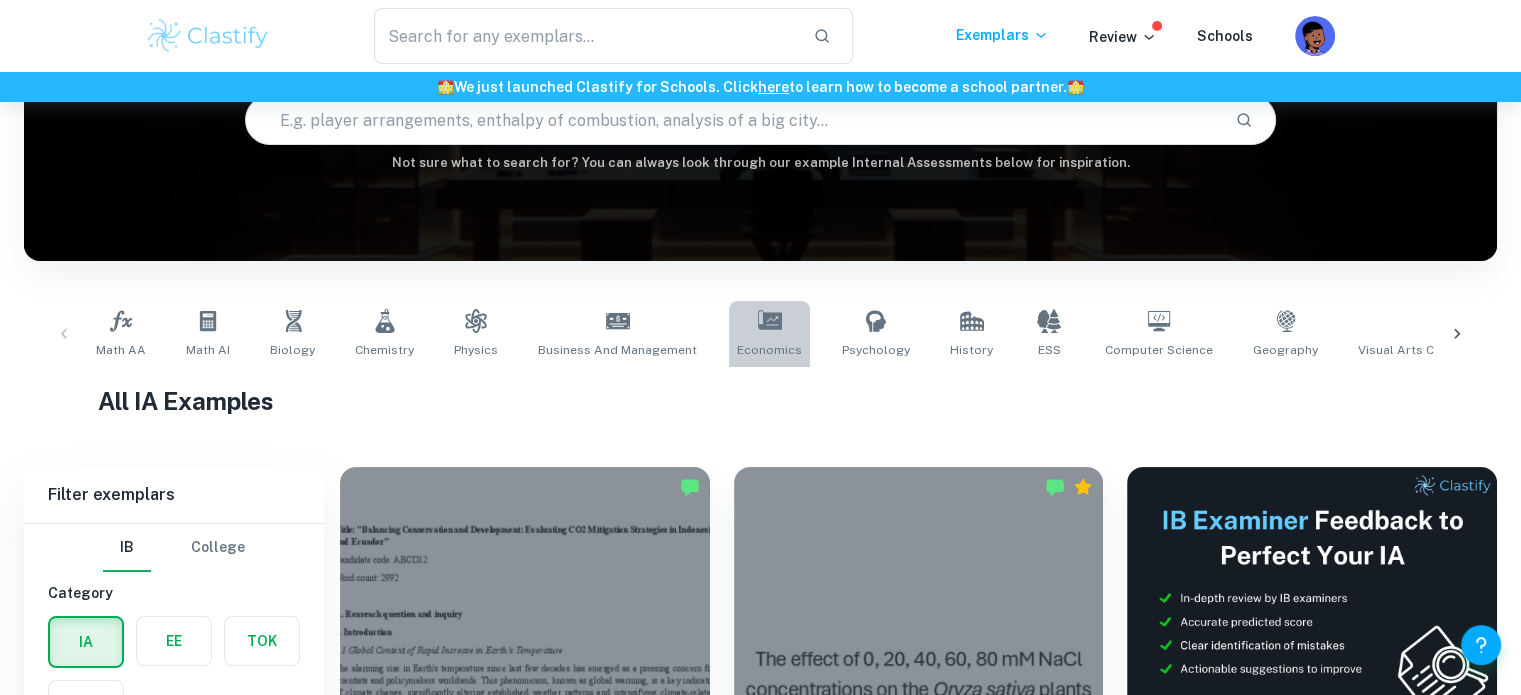 click on "Economics" at bounding box center (769, 350) 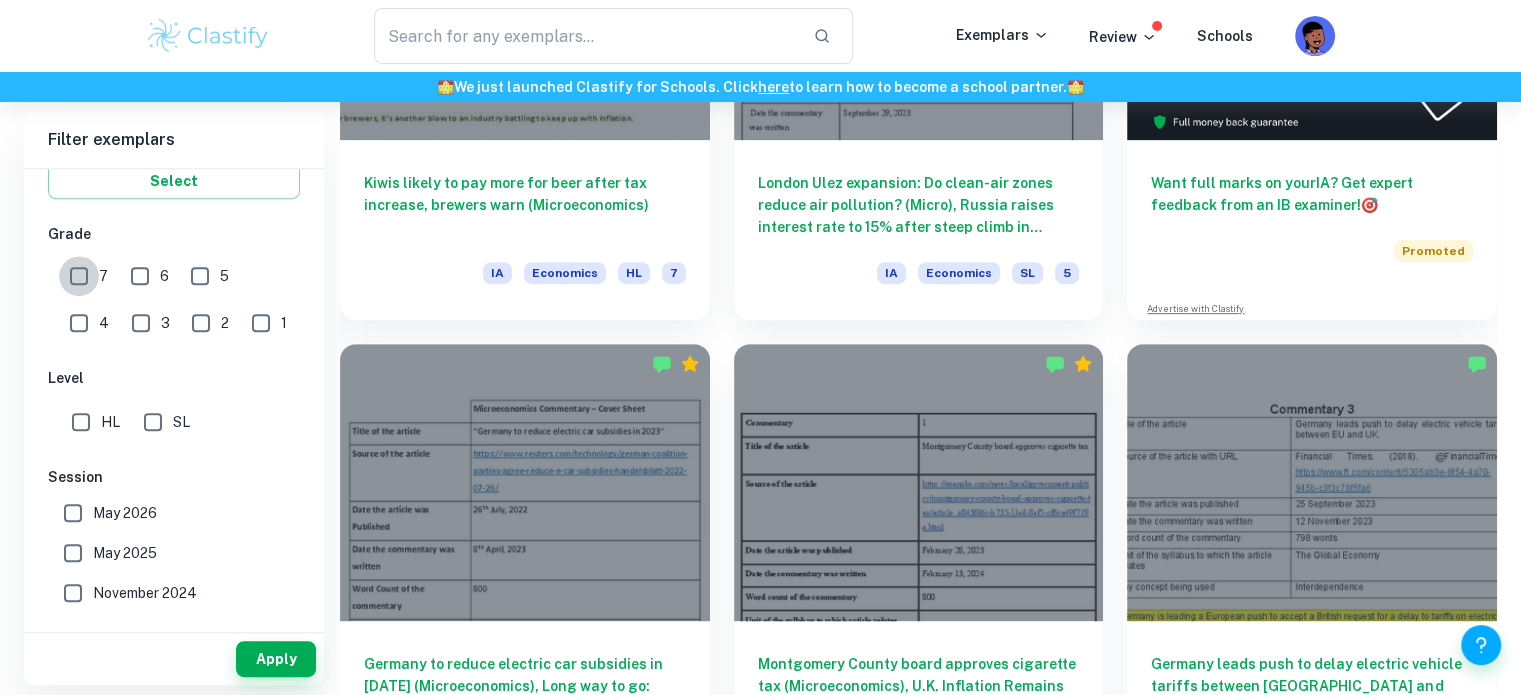click on "7" at bounding box center [79, 276] 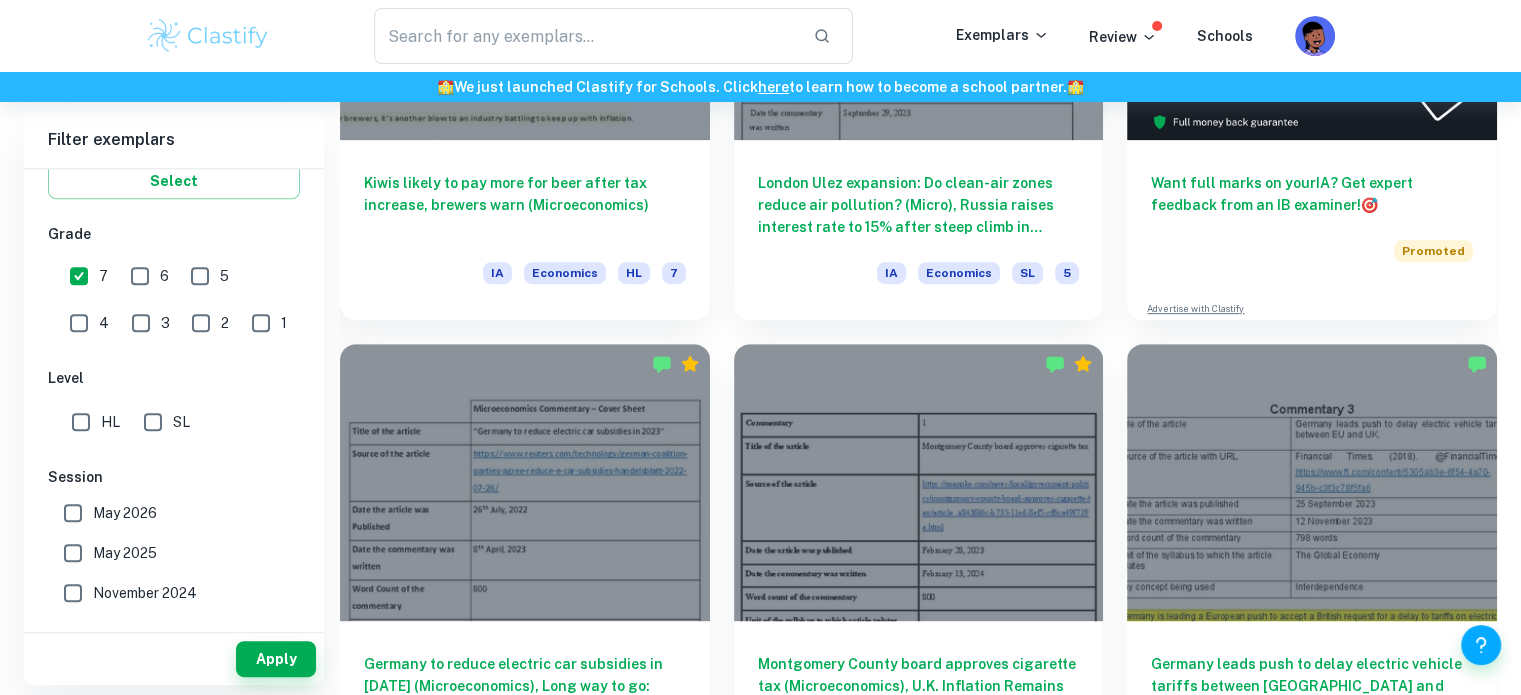 click on "May 2025" at bounding box center [73, 553] 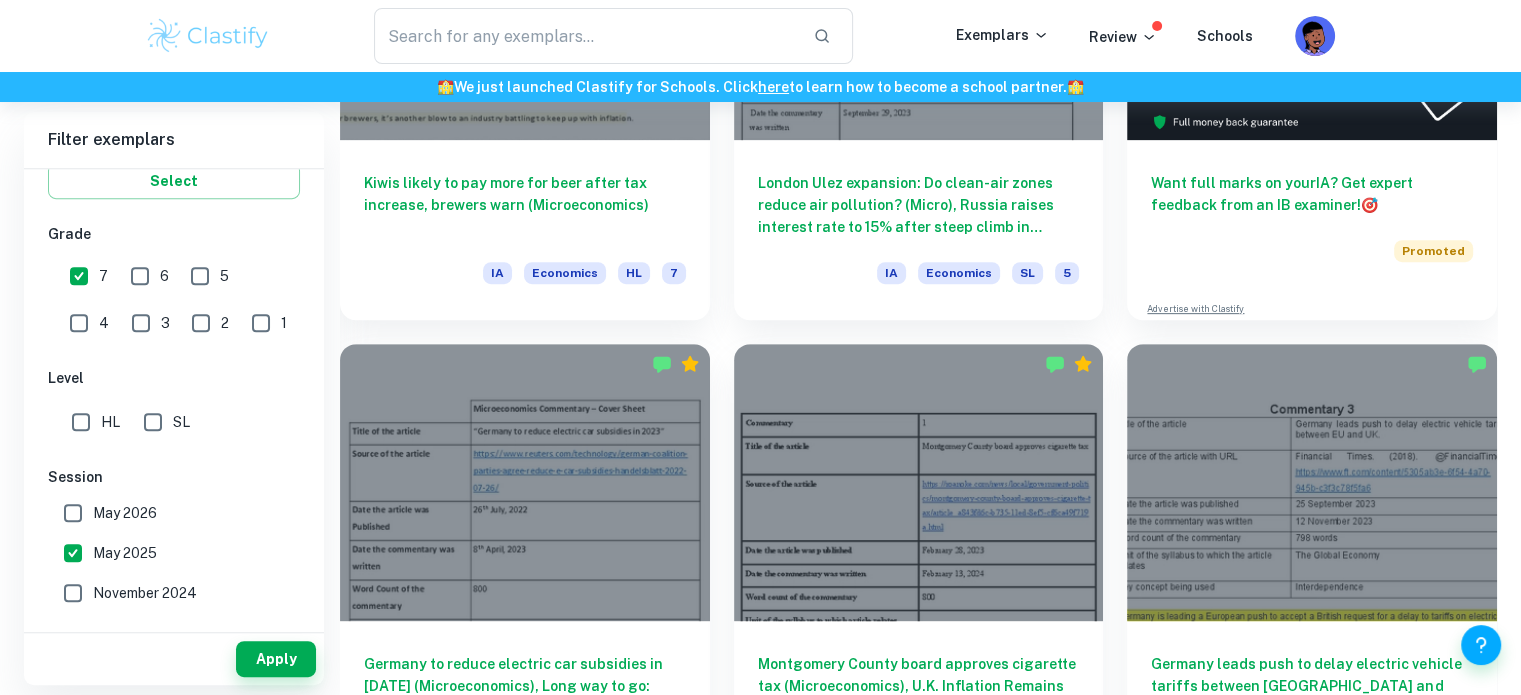 click on "HL" at bounding box center [81, 422] 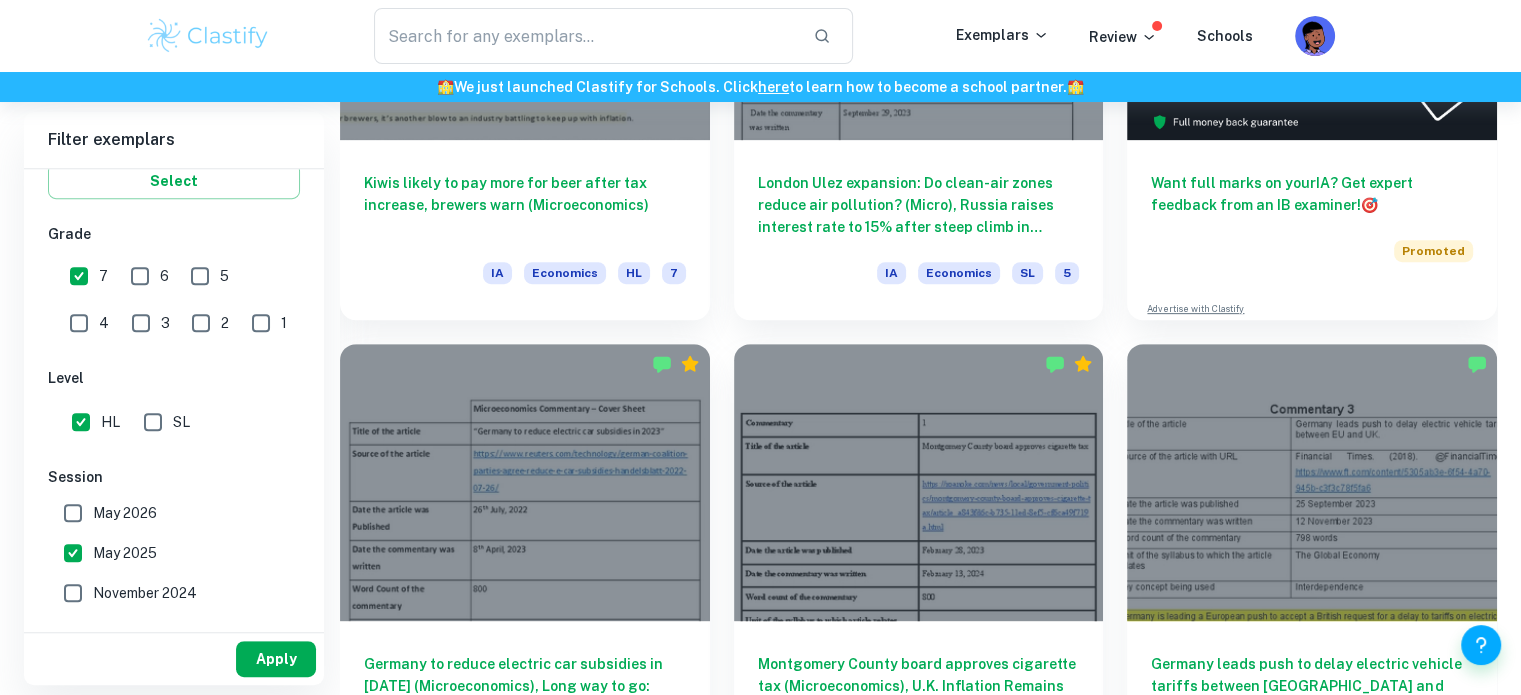 click on "Apply" at bounding box center (276, 659) 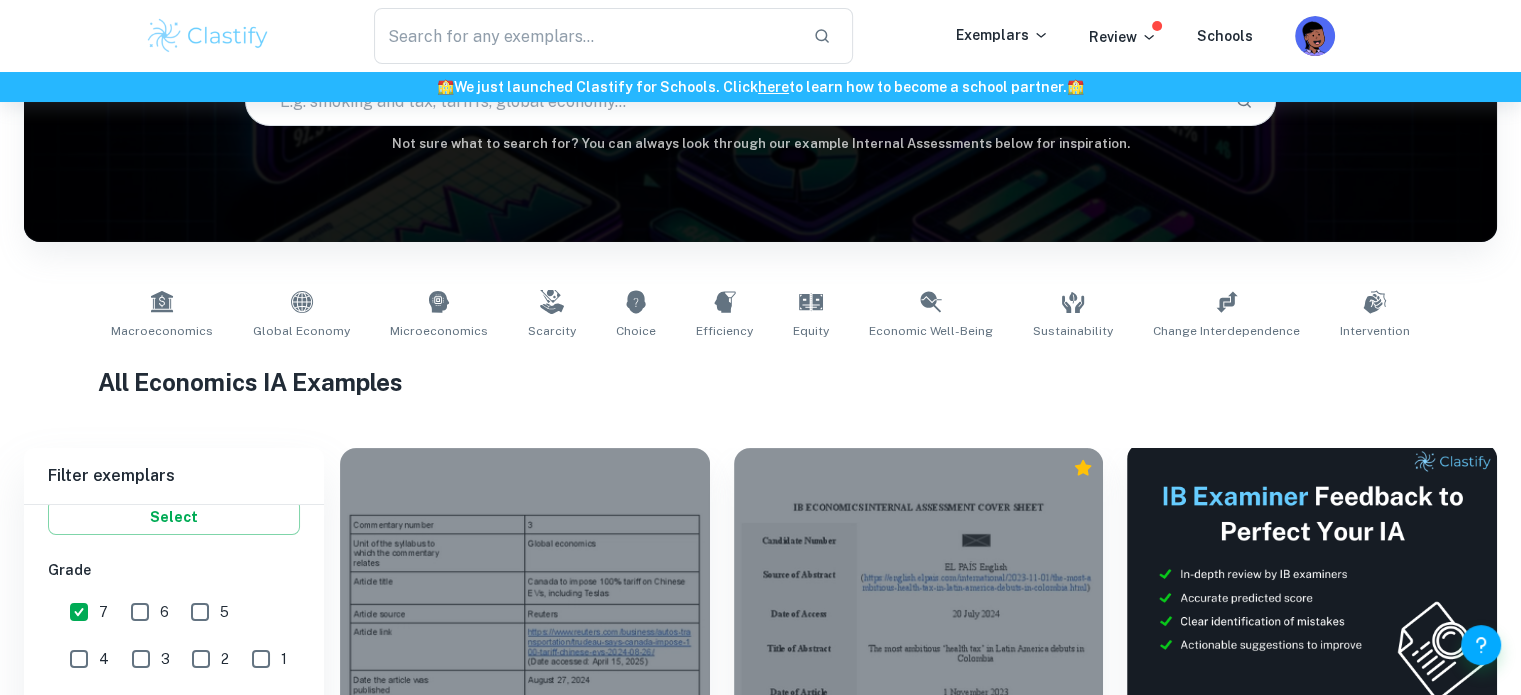 scroll, scrollTop: 436, scrollLeft: 0, axis: vertical 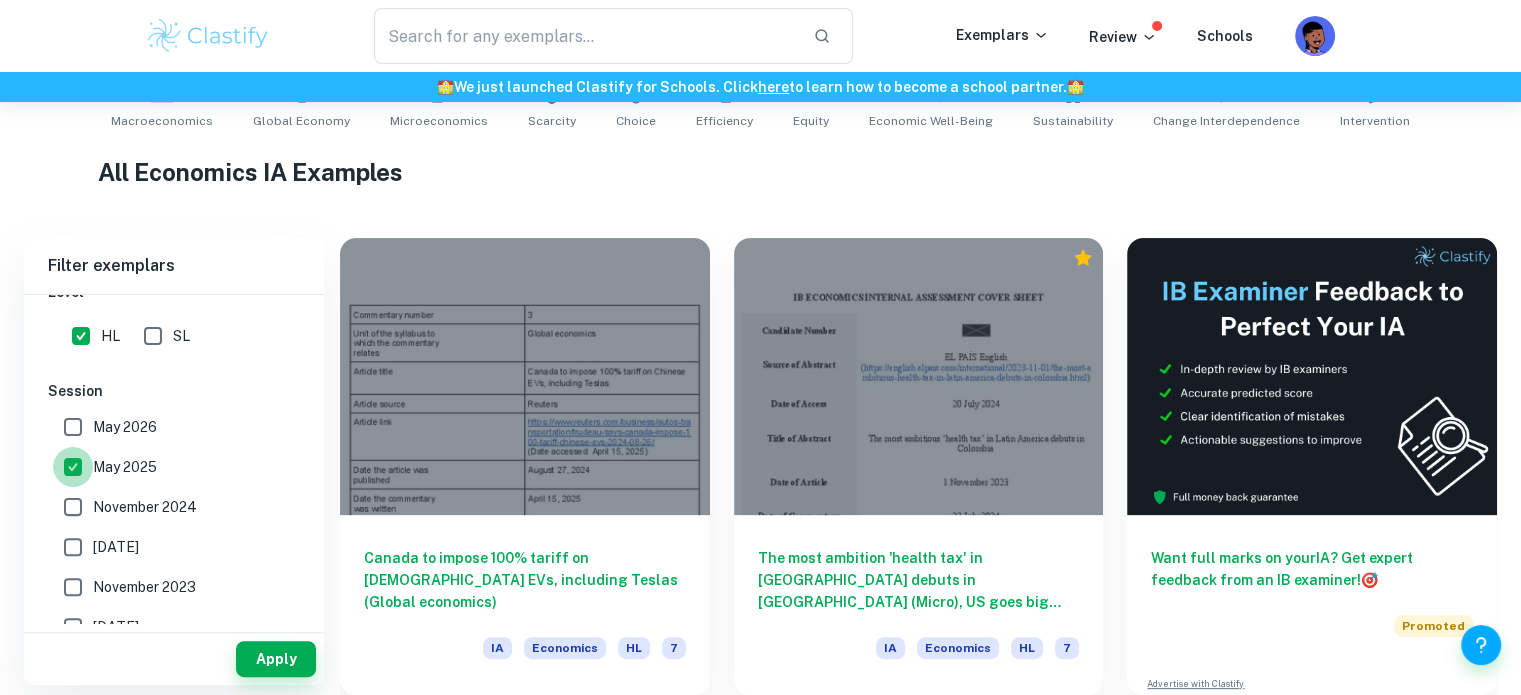 click on "May 2025" at bounding box center [73, 467] 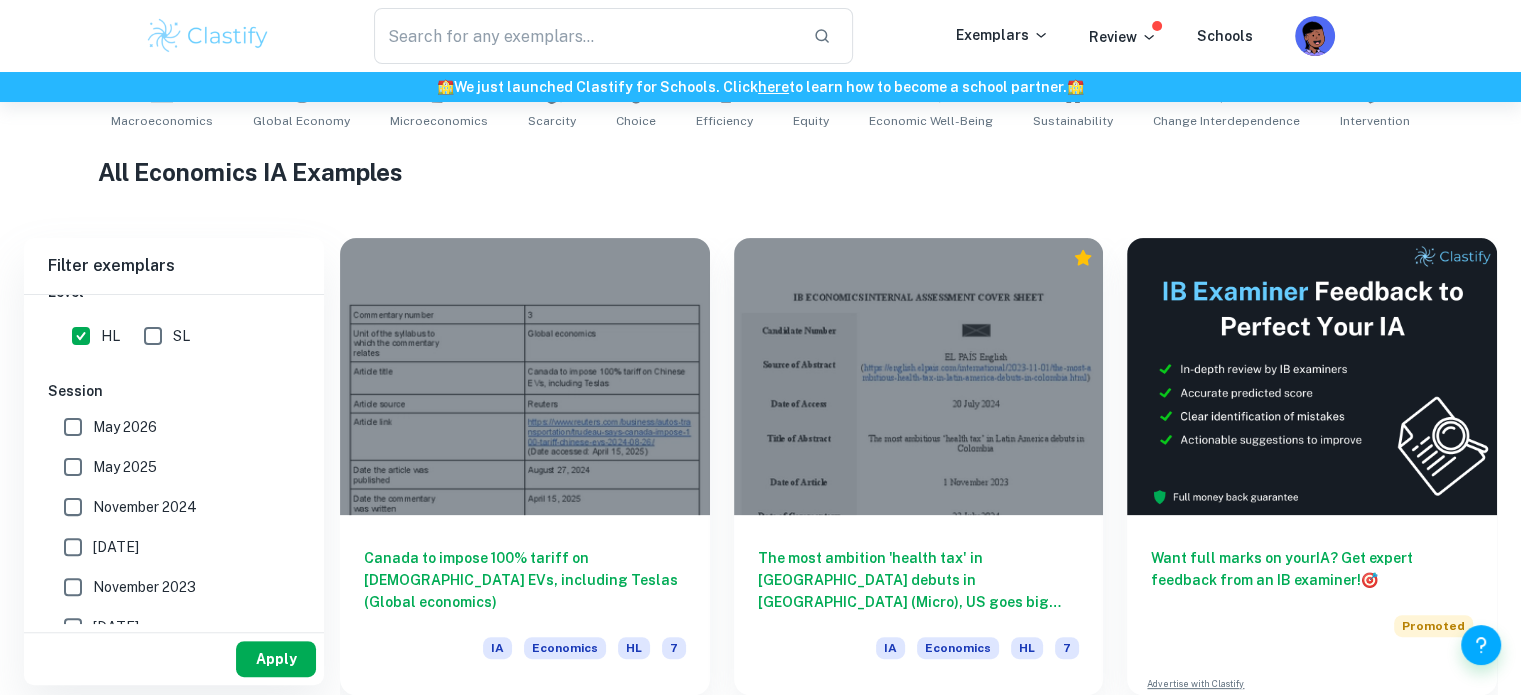 click on "Apply" at bounding box center (276, 659) 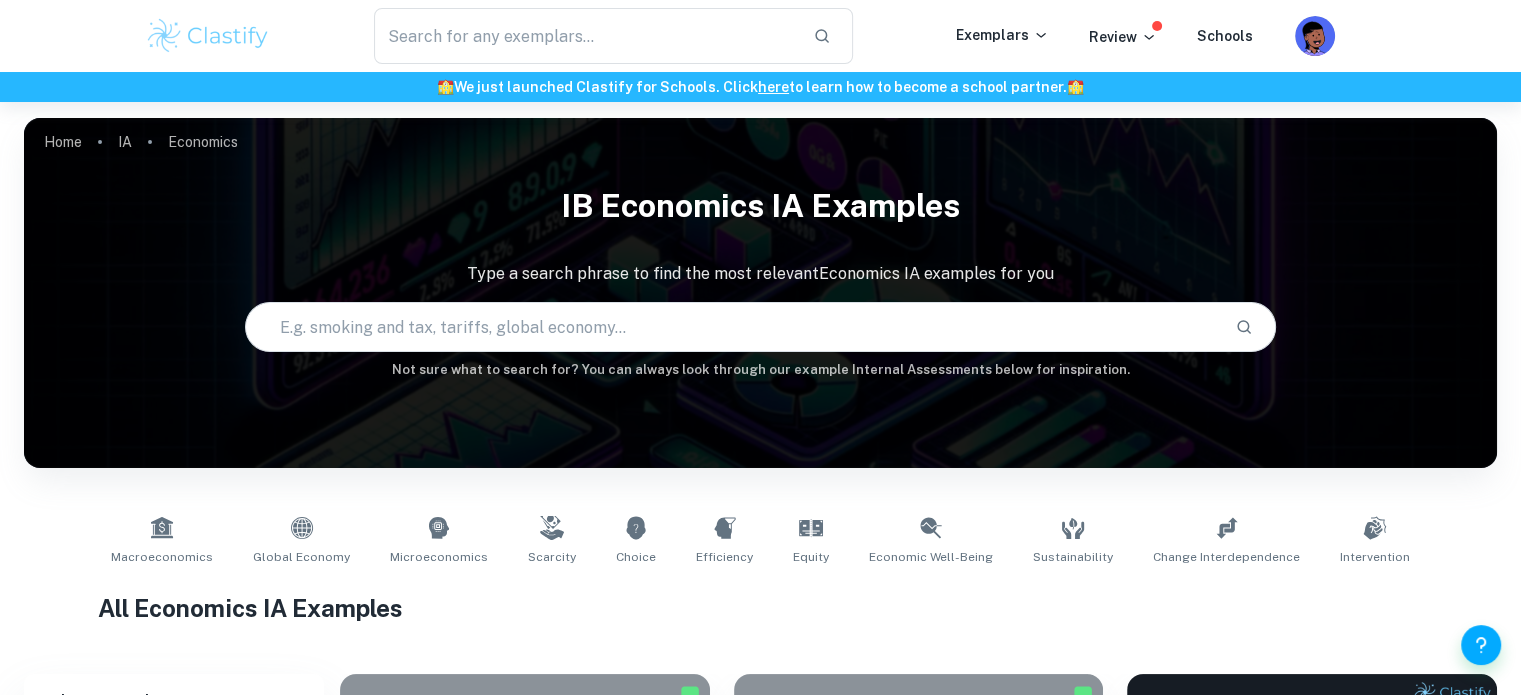 scroll, scrollTop: 396, scrollLeft: 0, axis: vertical 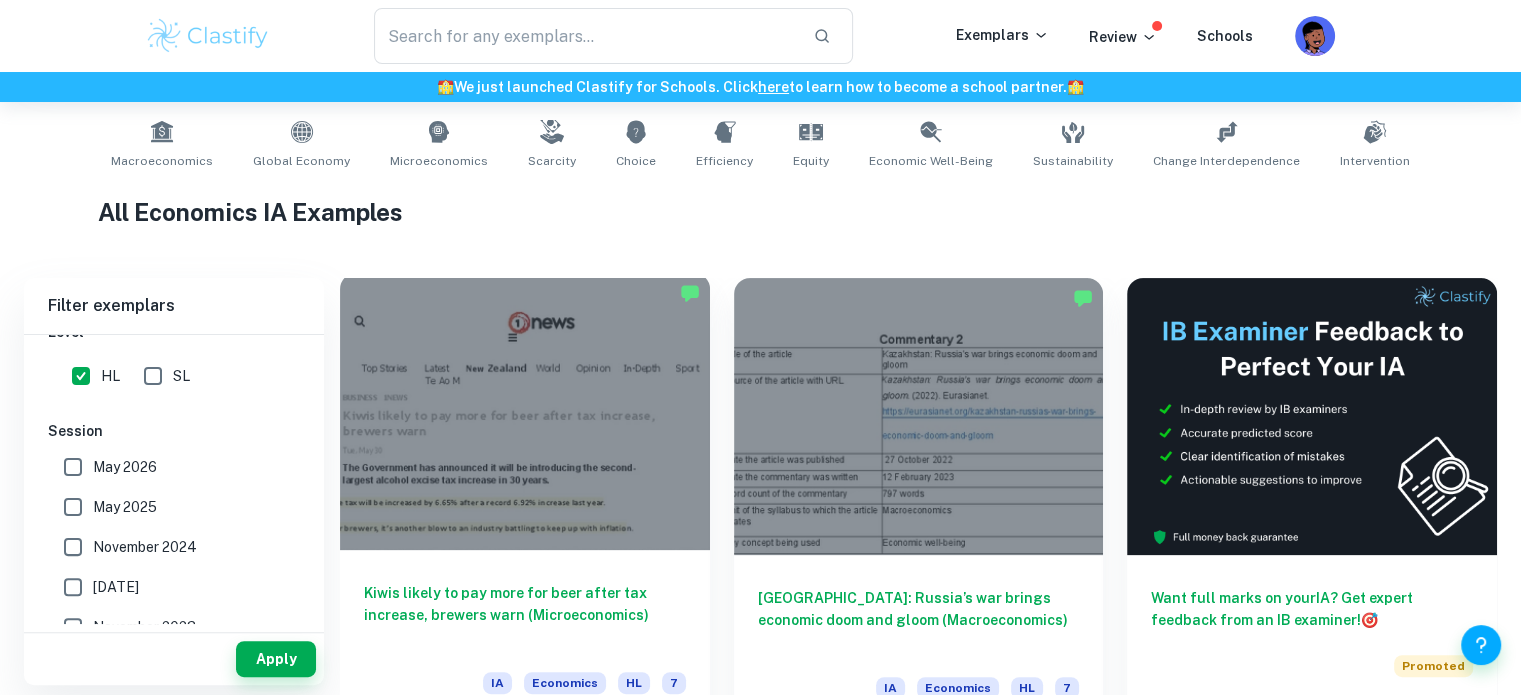 click at bounding box center (525, 411) 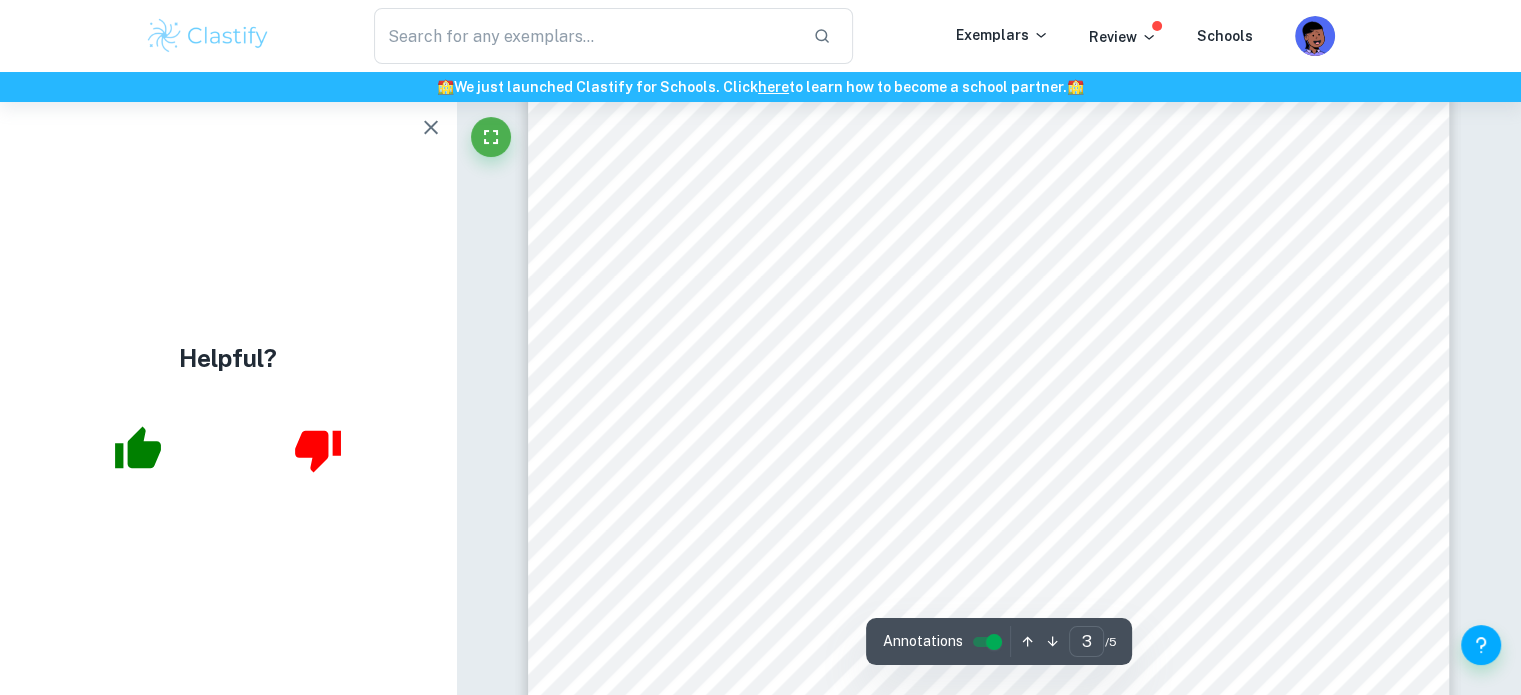 scroll, scrollTop: 3143, scrollLeft: 0, axis: vertical 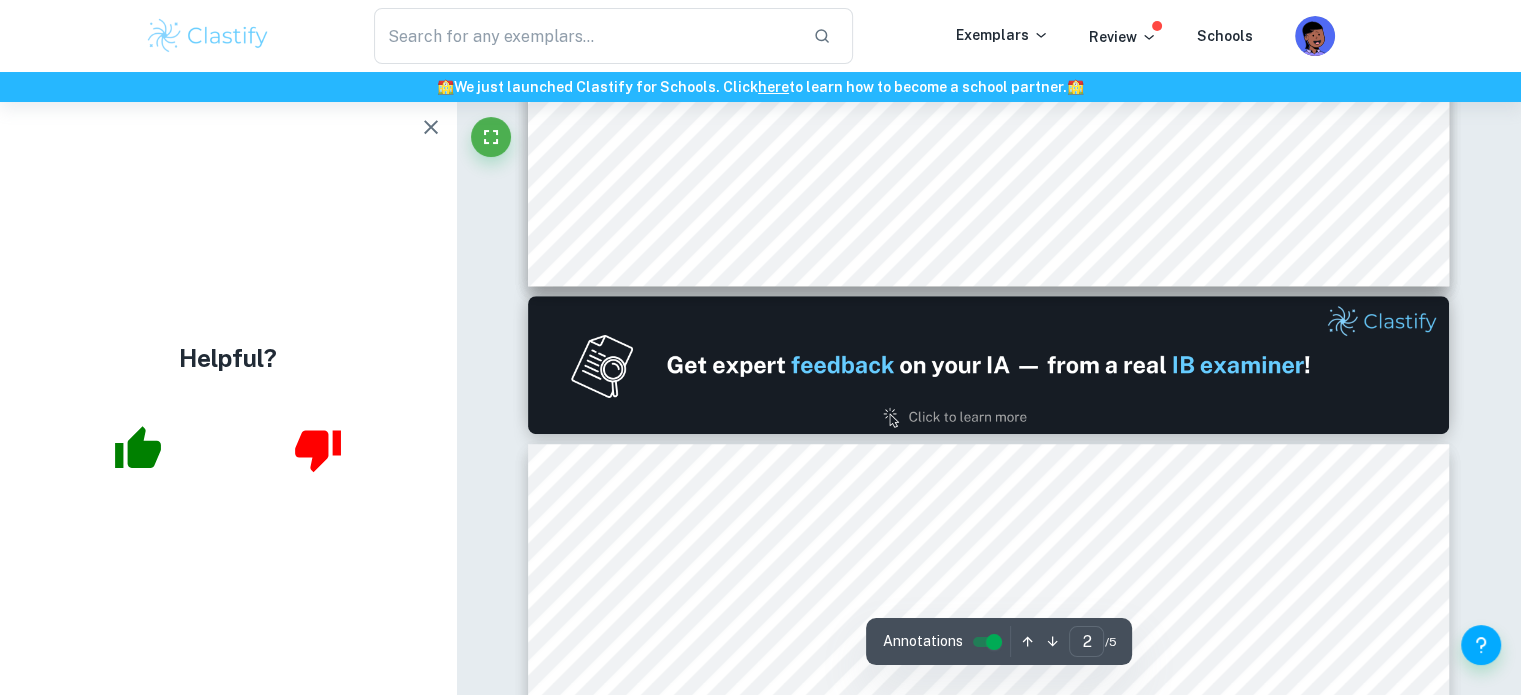 type on "1" 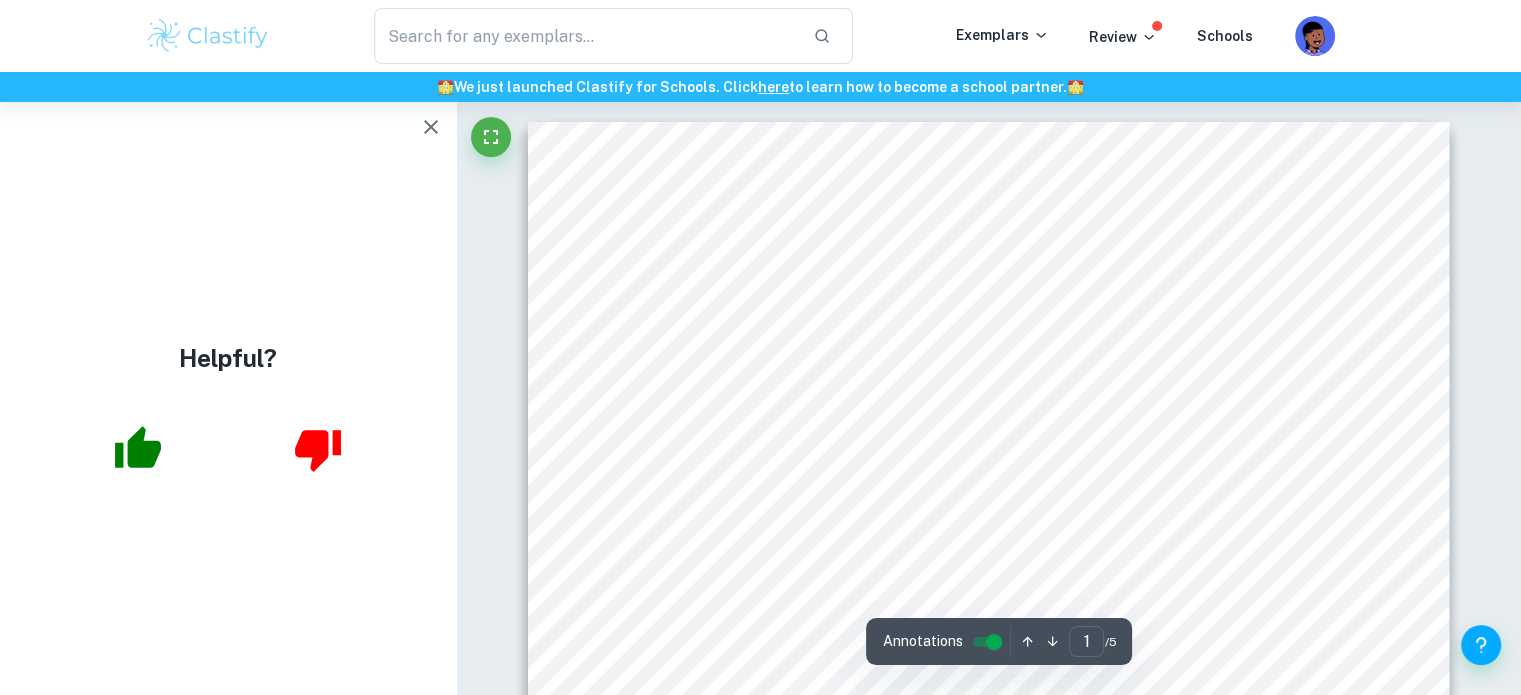 scroll, scrollTop: 0, scrollLeft: 0, axis: both 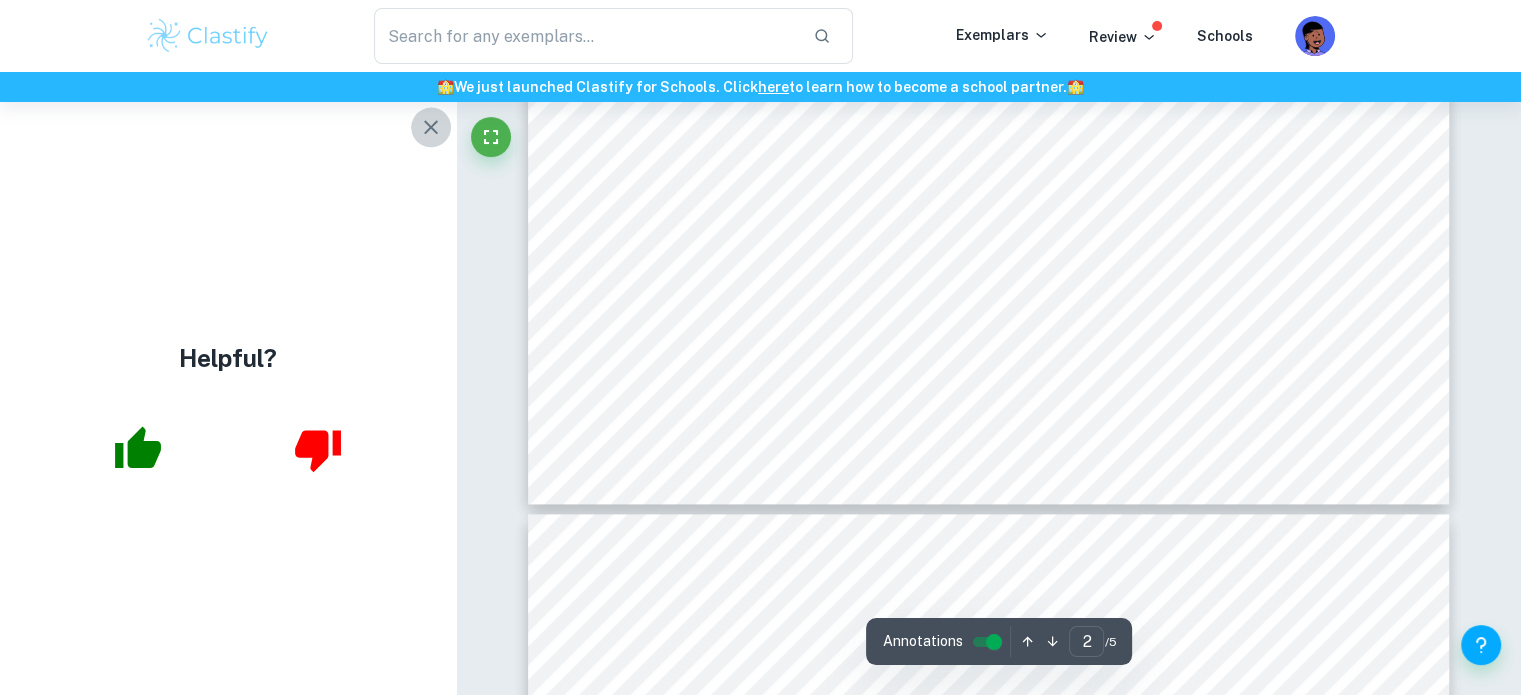 click on "2 <That might eventually have to be passed on because there is so much absorbed   by business with the cost of doing everything.= Much of what people pay for beer in New Zealand is made up of costs related to tax, Firth says. <What that means is that when you next buy a 12-pack of beer, 50% of the price will be made up of tax through excise and GST. <It9s going to become a lot less affordable for people around the country who just enjoy beer.= However, alcohol harm reduction advocates see raising the rate as the right move. <We do know that raising excise tax or reducing accessibility to alcohol is a very targeted and very cost-effective measure to minimise our correlated harm,= Alcohol Healthwatch9s Rebecca Williams told Breakfast. She said the country is seeing <ongoing rates of harmful drinking, ongoing rates of harm burdened on our services, so it is important that we do take opportunities like this=. Williams noted that the latest increase is a regular, based on inflation.   <It9s not something that the" at bounding box center [989, -148] 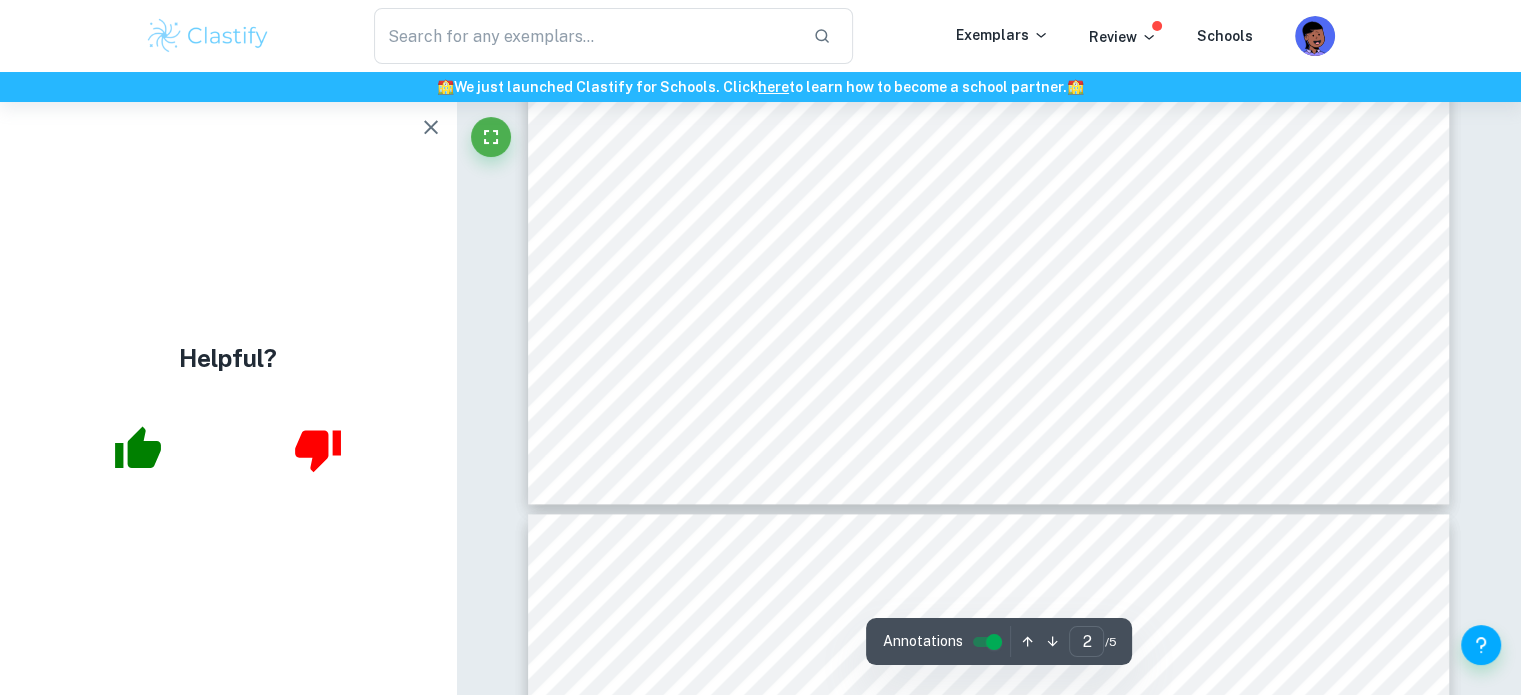 click on "Alcohol harm reduction currently costs around $7.85 billion a year, Williams says, so the money goes" at bounding box center [1024, 218] 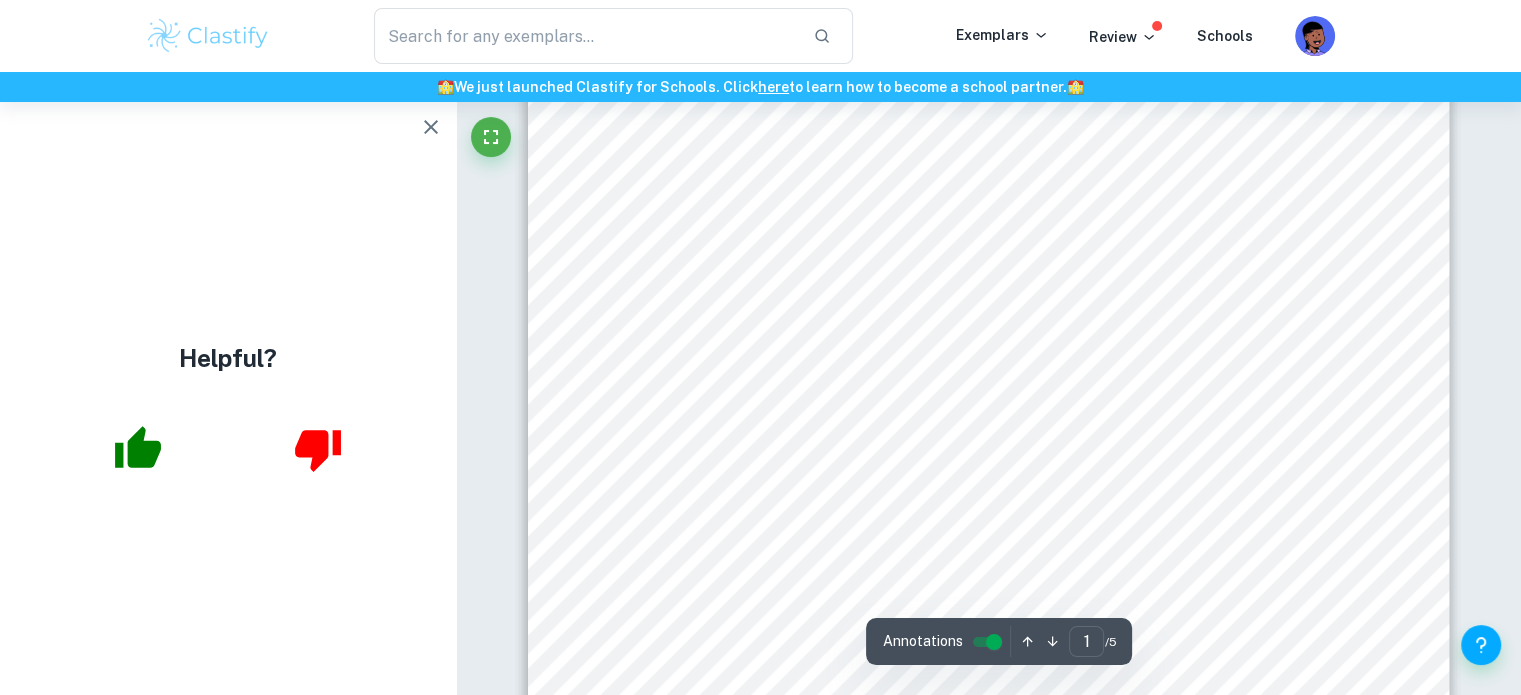scroll, scrollTop: 148, scrollLeft: 0, axis: vertical 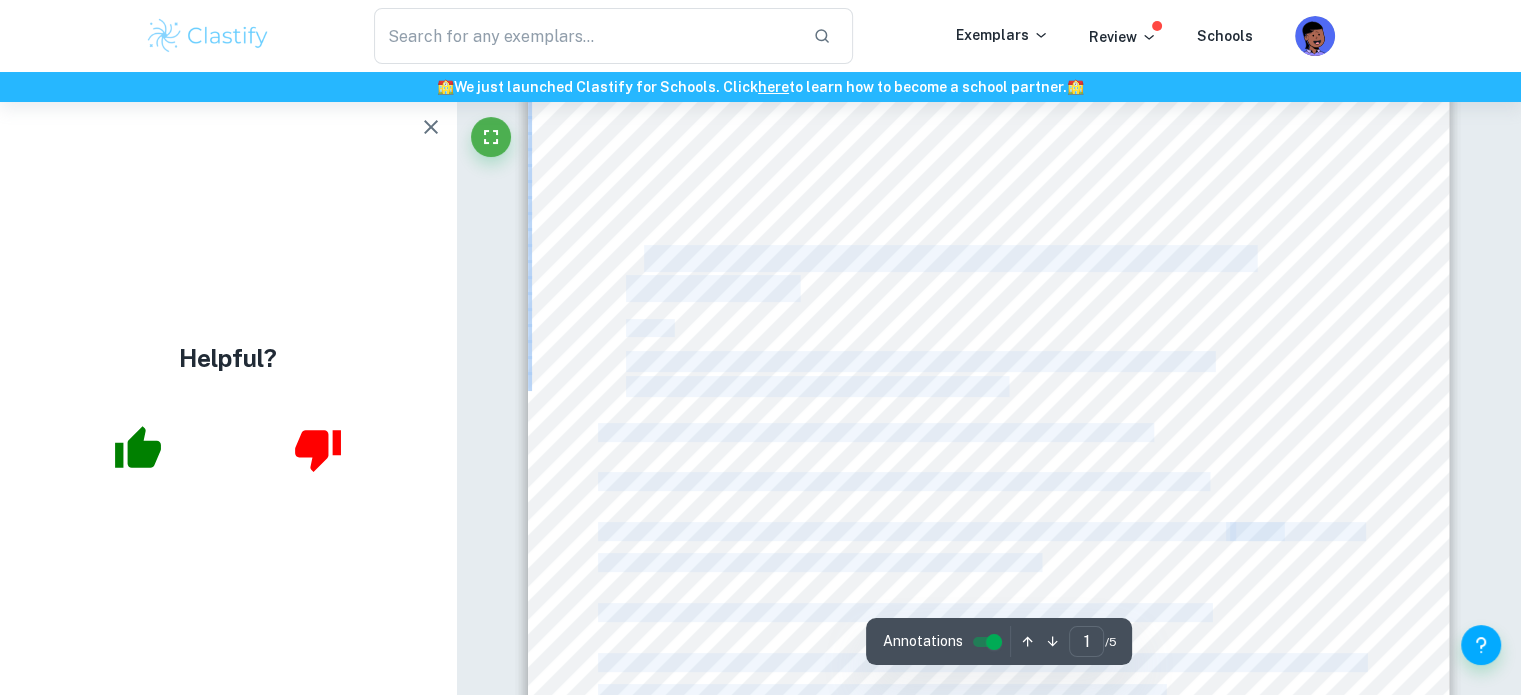 drag, startPoint x: 806, startPoint y: 287, endPoint x: 637, endPoint y: 255, distance: 172.00291 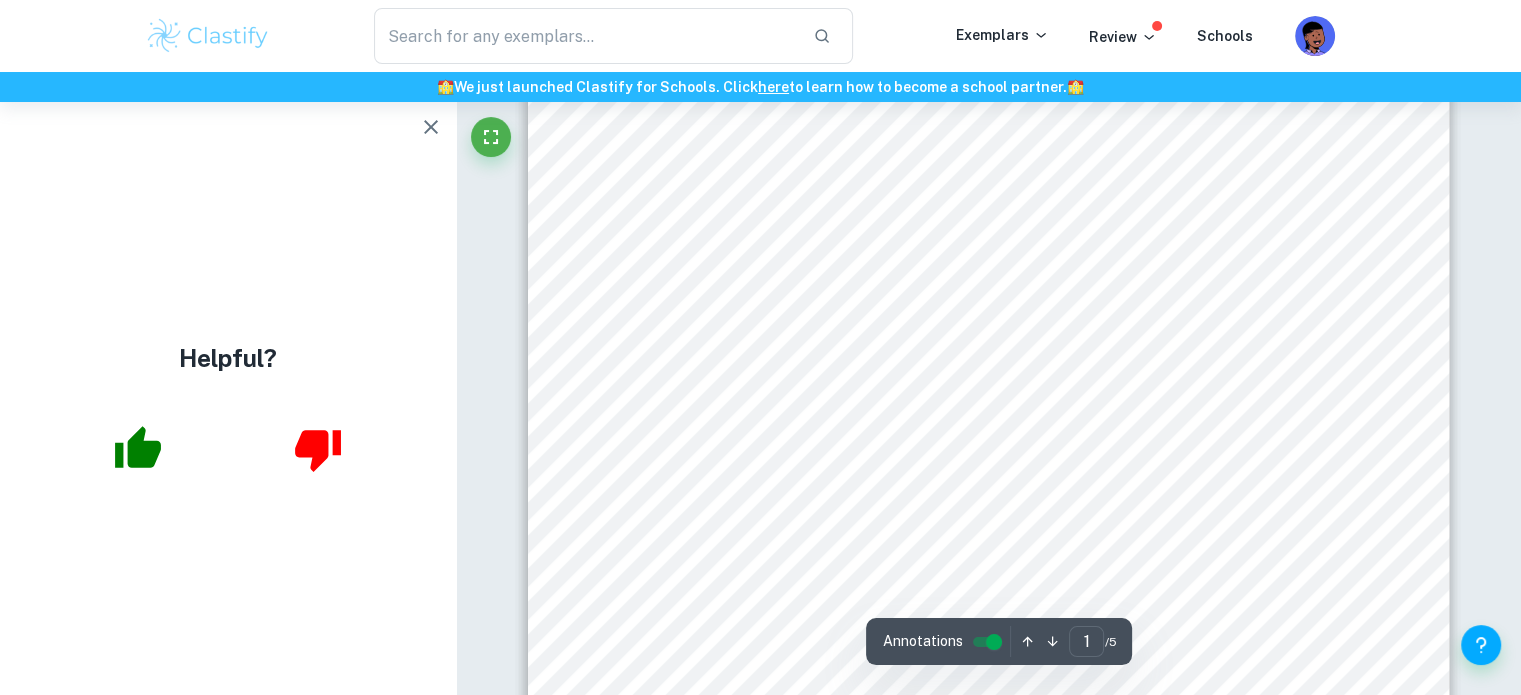 drag, startPoint x: 792, startPoint y: 285, endPoint x: 620, endPoint y: 259, distance: 173.95401 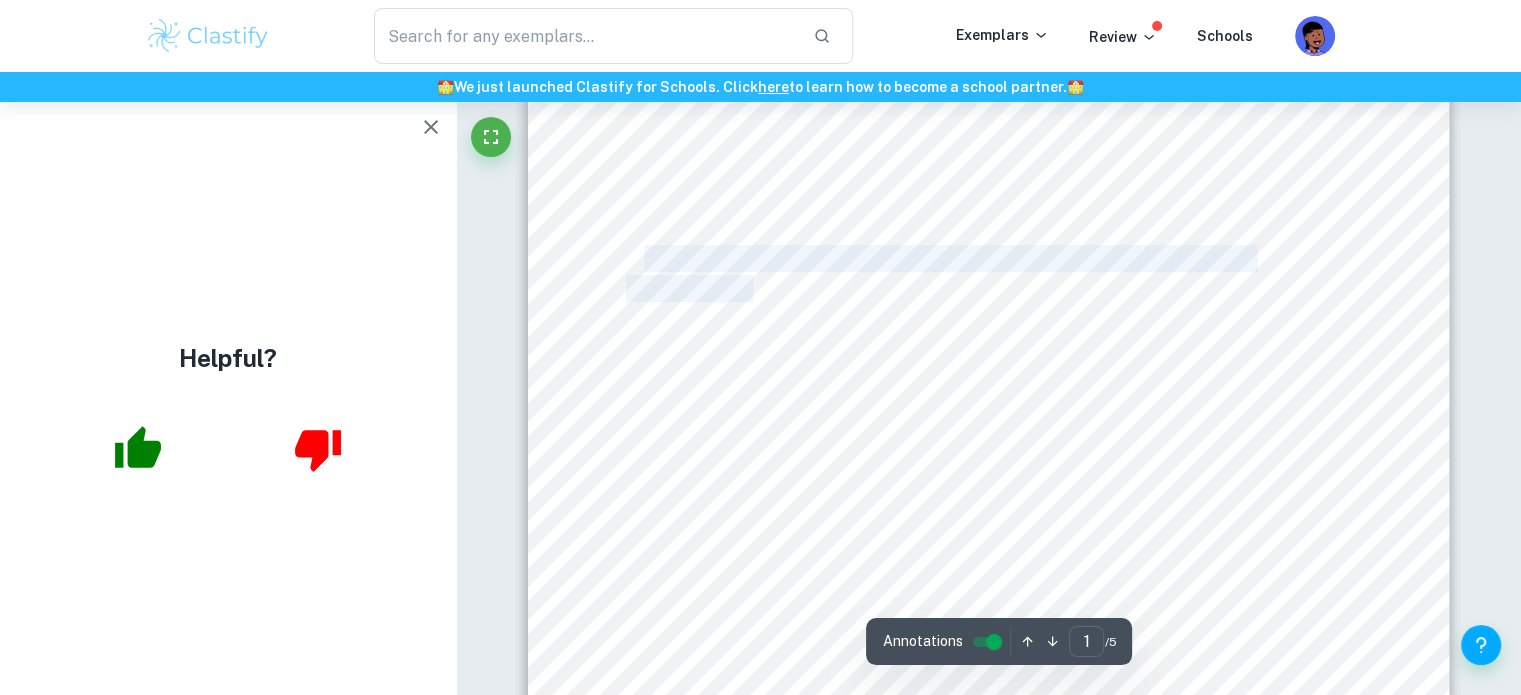 drag, startPoint x: 620, startPoint y: 259, endPoint x: 637, endPoint y: 261, distance: 17.117243 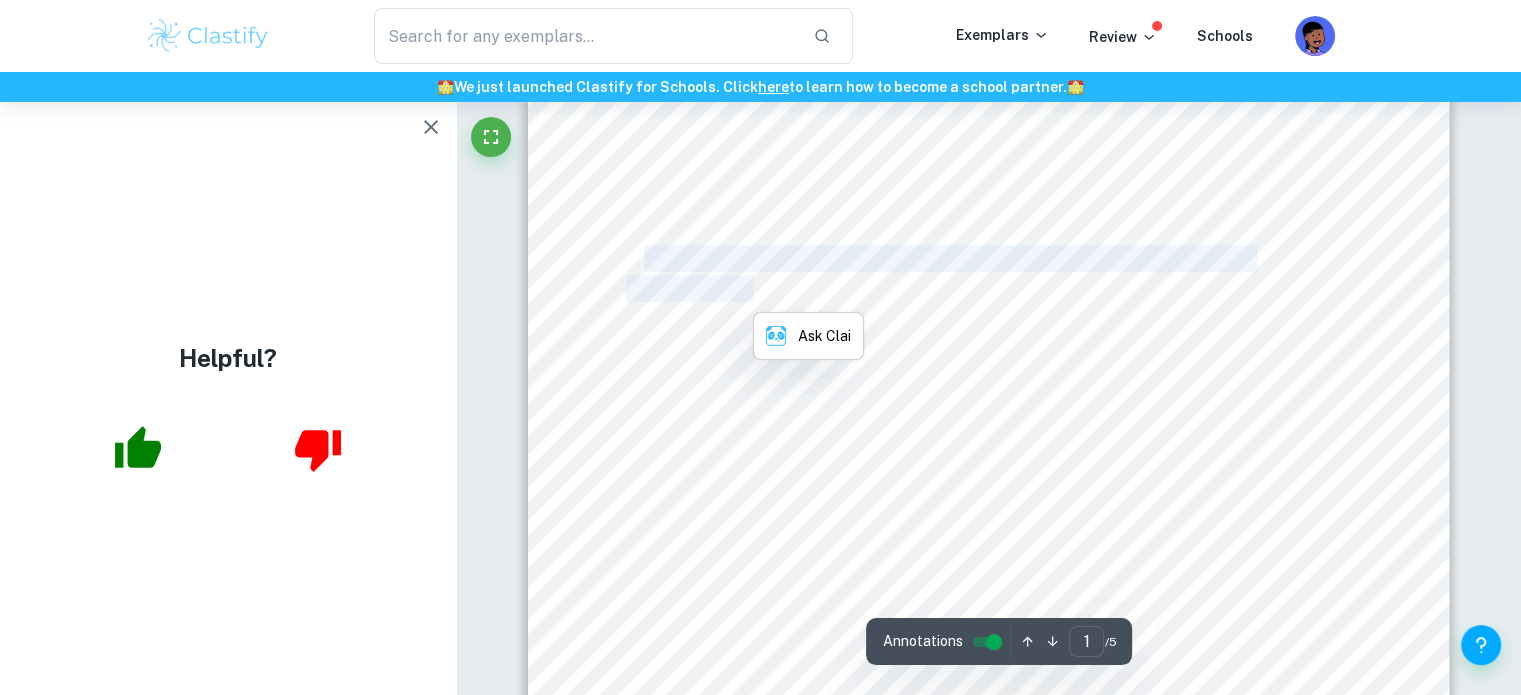 click on "Kiwis likely to pay more for beer after tax increase," at bounding box center (938, 259) 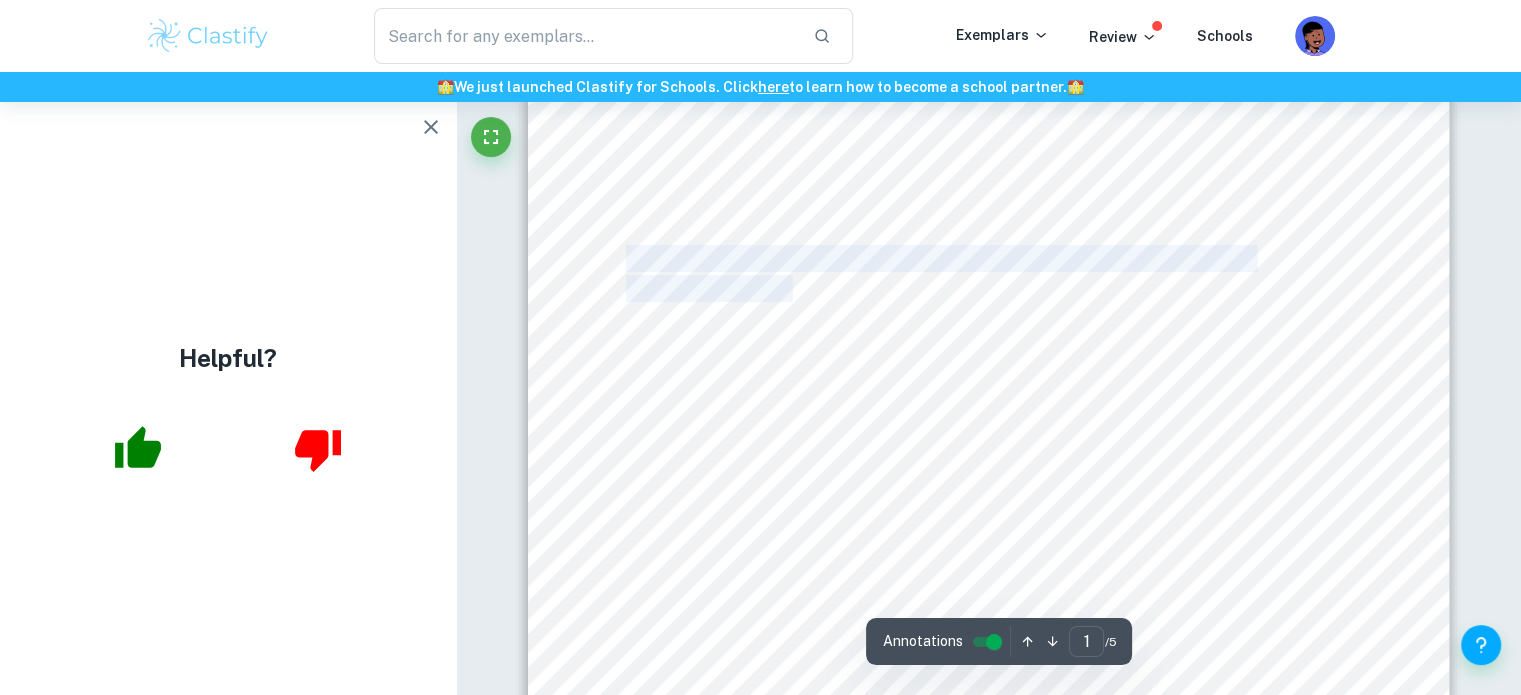 drag, startPoint x: 629, startPoint y: 255, endPoint x: 785, endPoint y: 290, distance: 159.87808 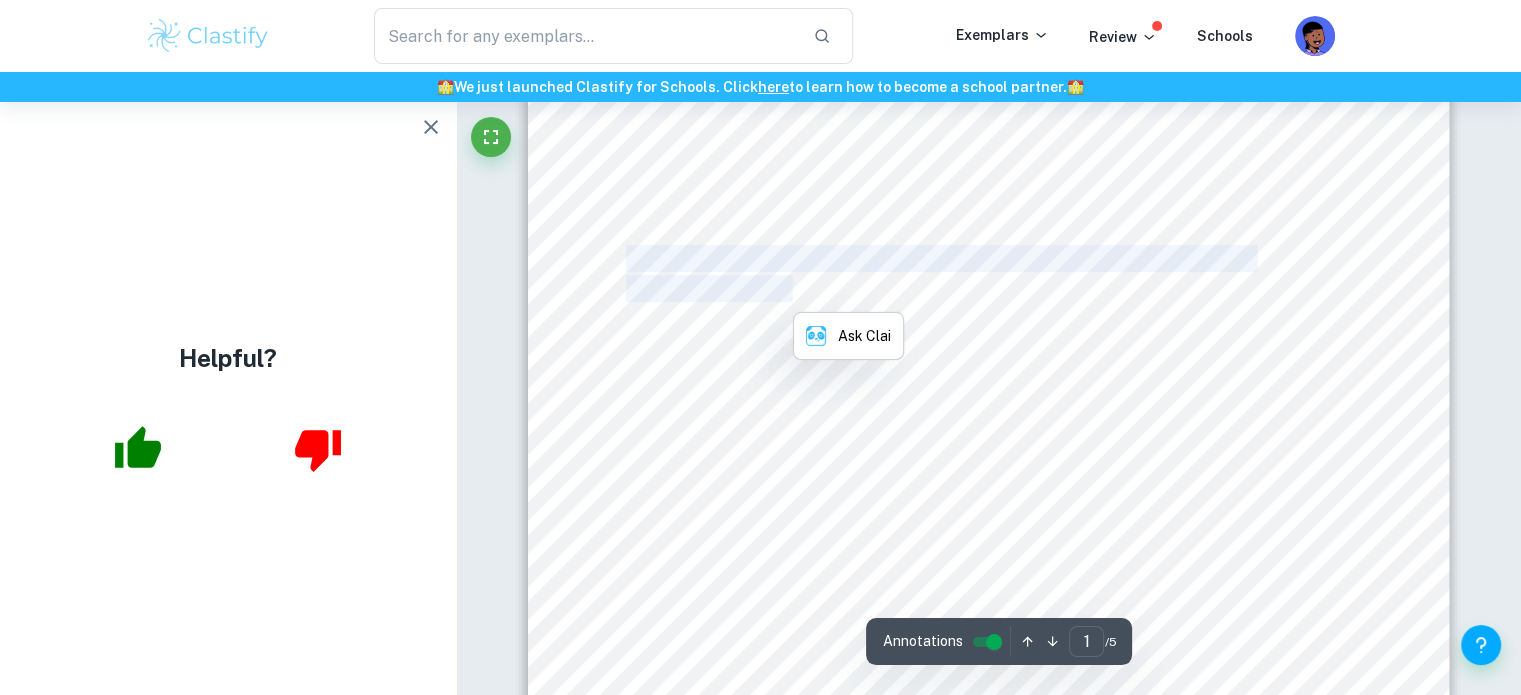 copy on "Kiwis likely to pay more for beer after tax increase, brewers warn" 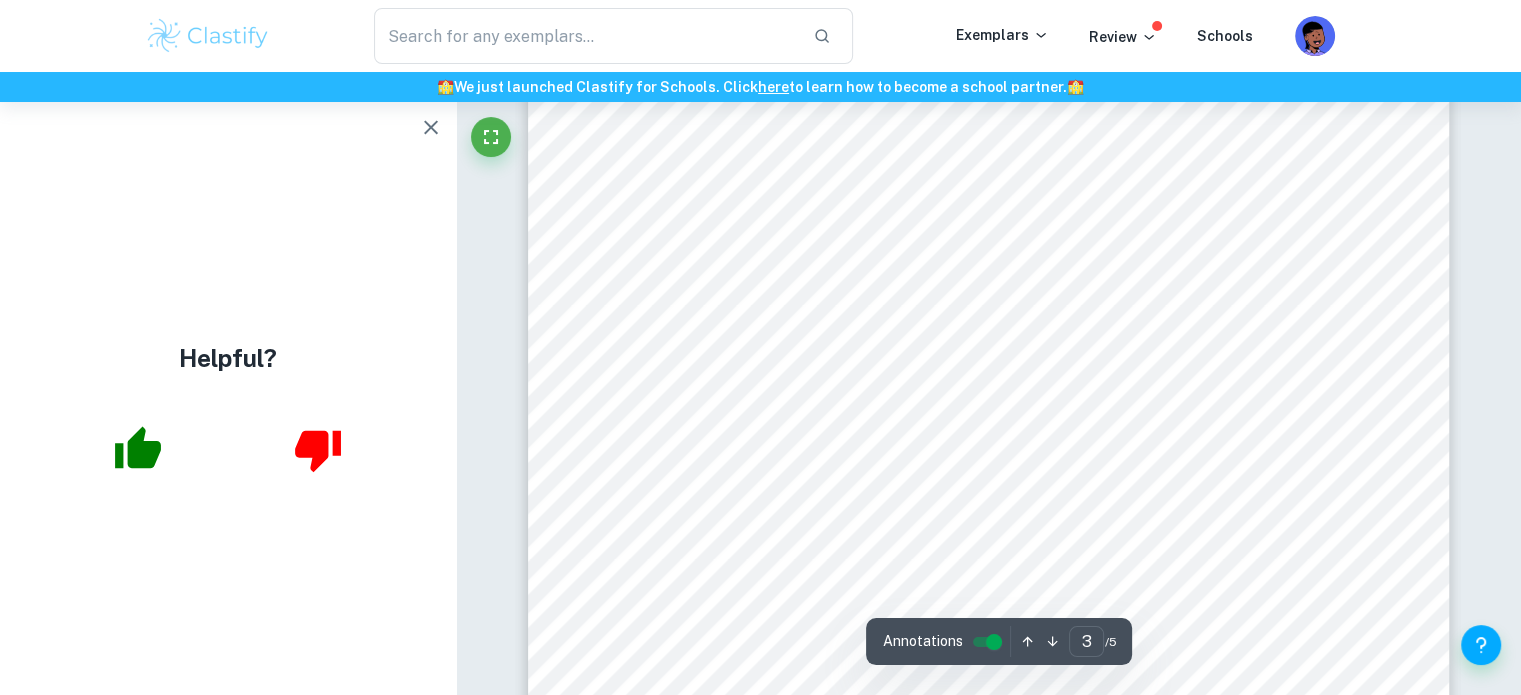 scroll, scrollTop: 2832, scrollLeft: 0, axis: vertical 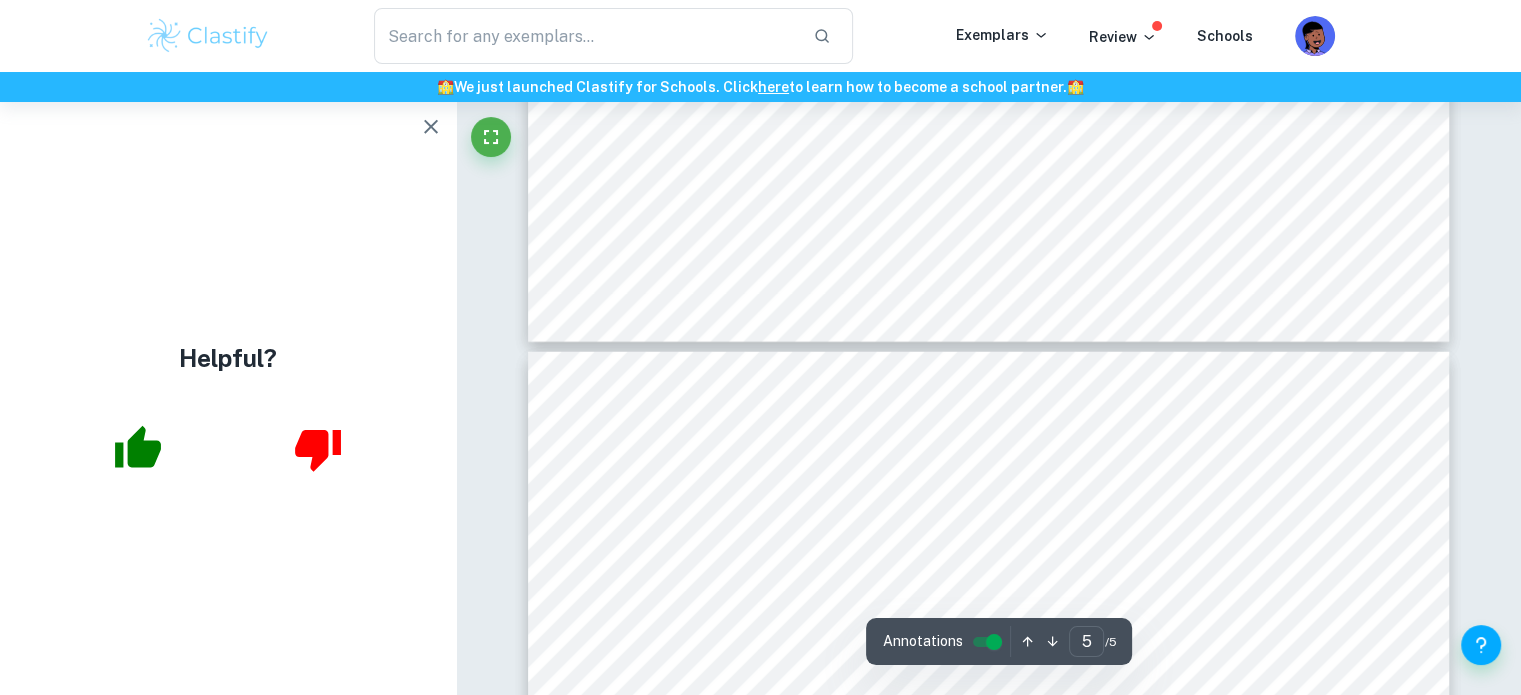 type on "4" 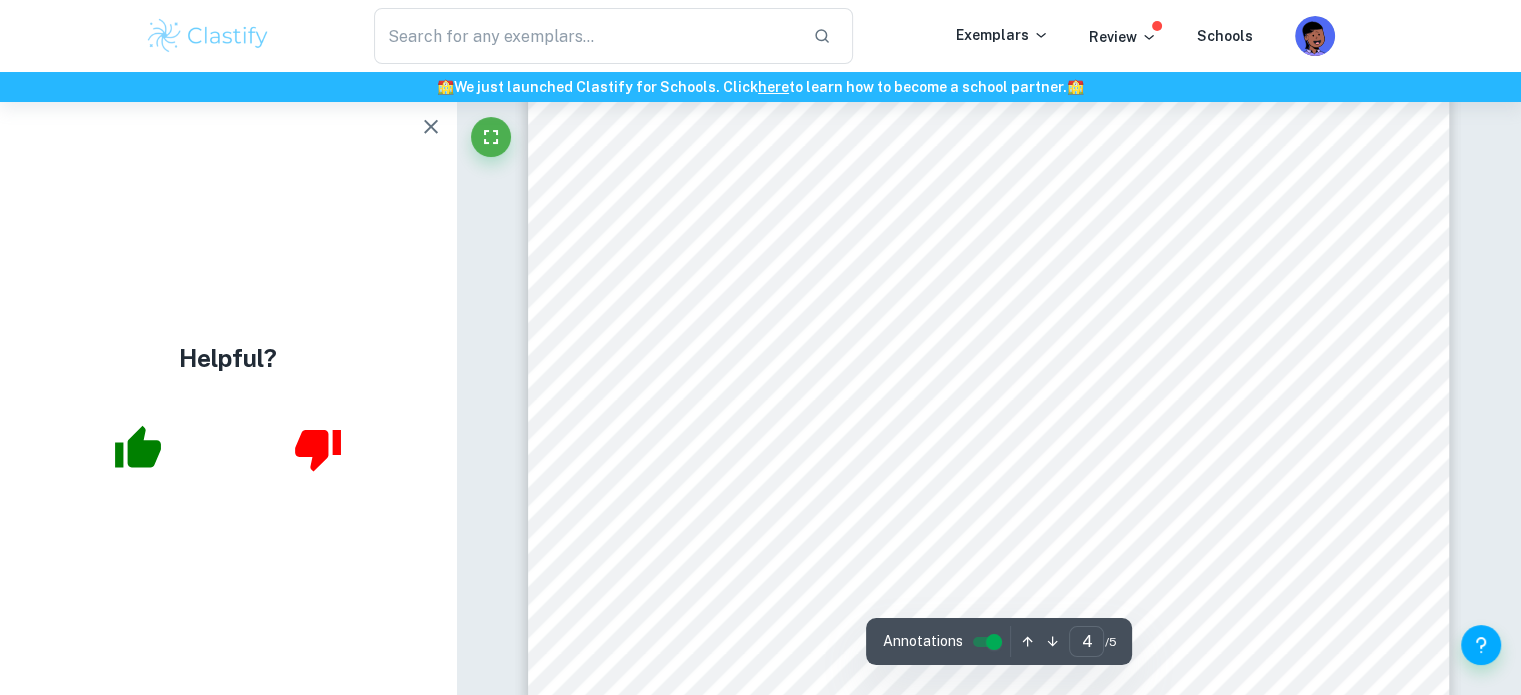 scroll, scrollTop: 4820, scrollLeft: 0, axis: vertical 